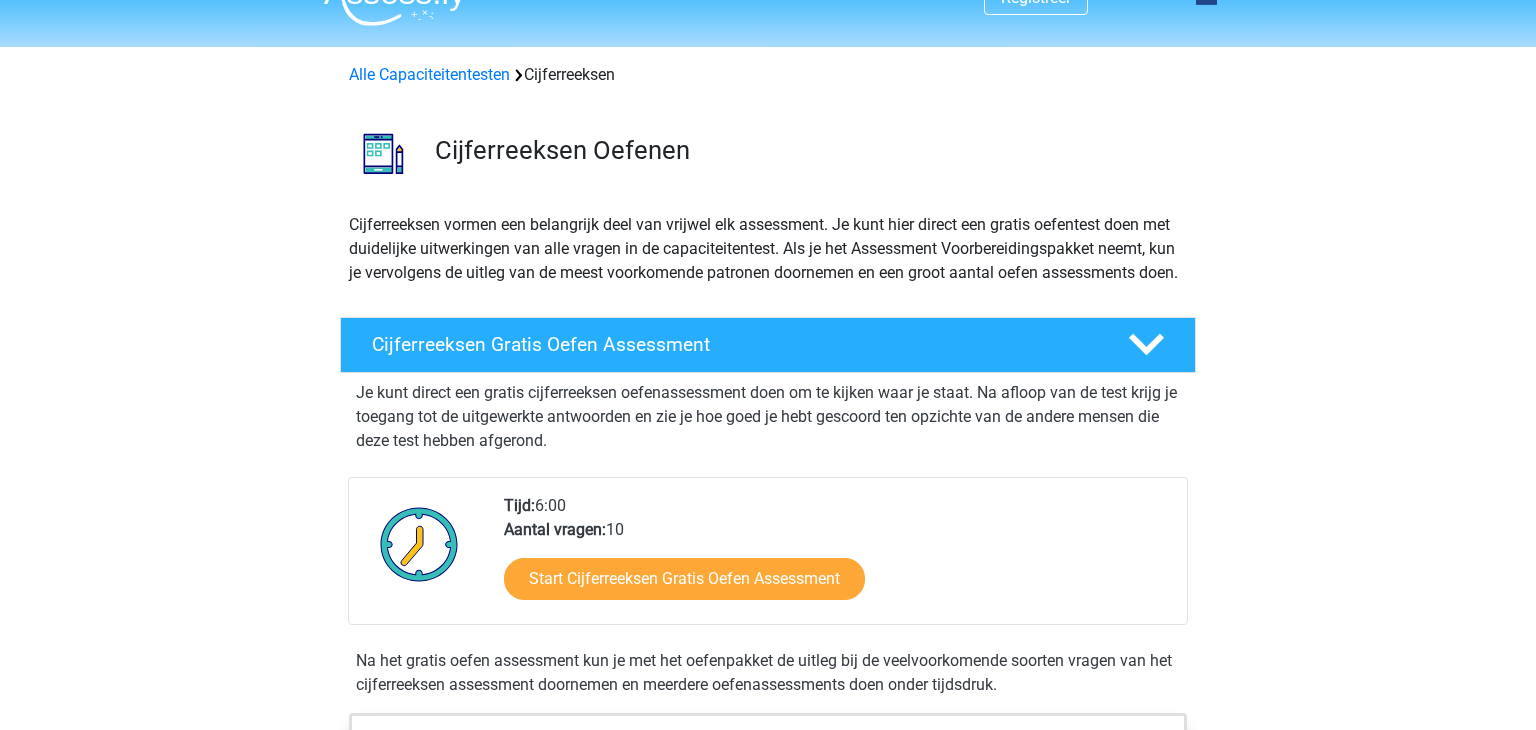 scroll, scrollTop: 44, scrollLeft: 0, axis: vertical 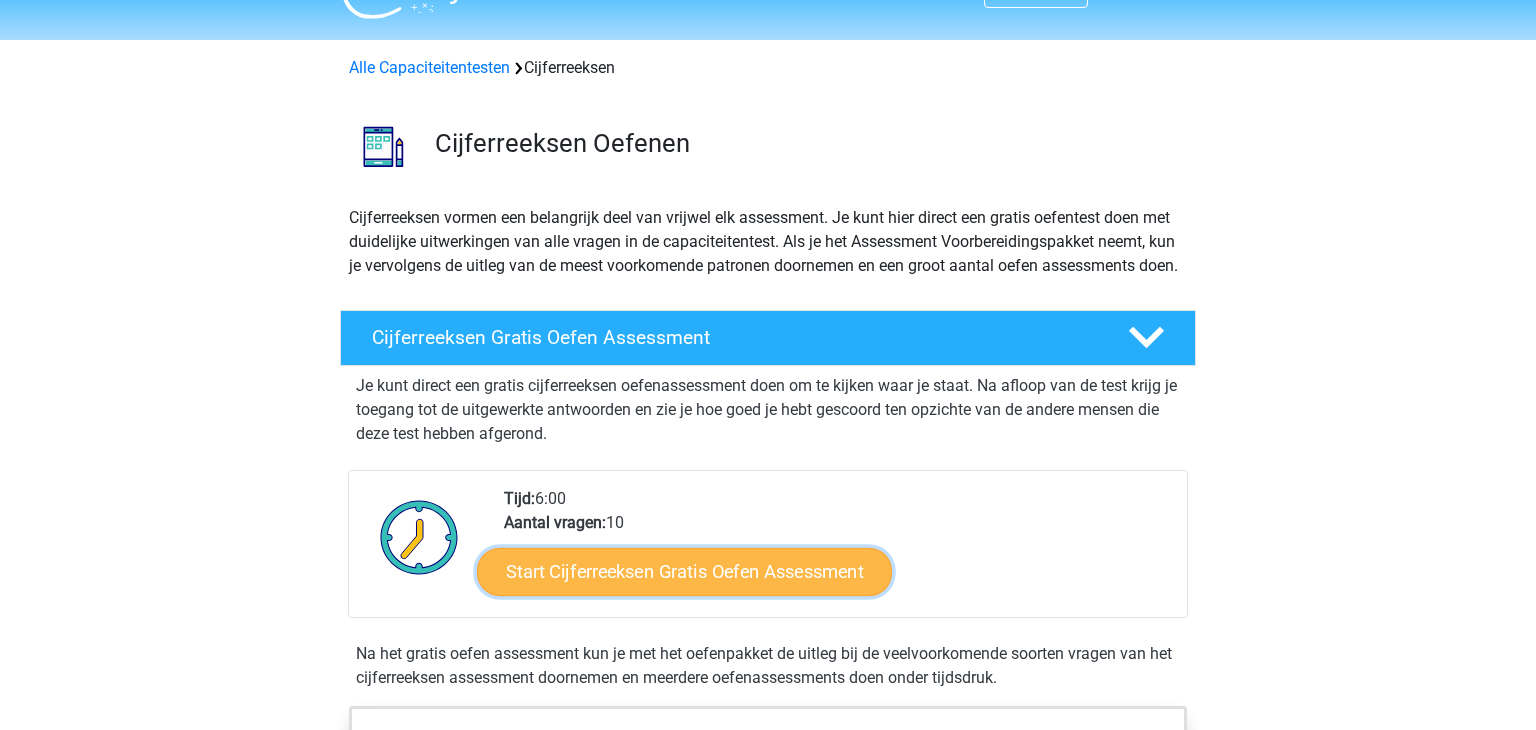 click on "Start Cijferreeksen
Gratis Oefen Assessment" at bounding box center [684, 571] 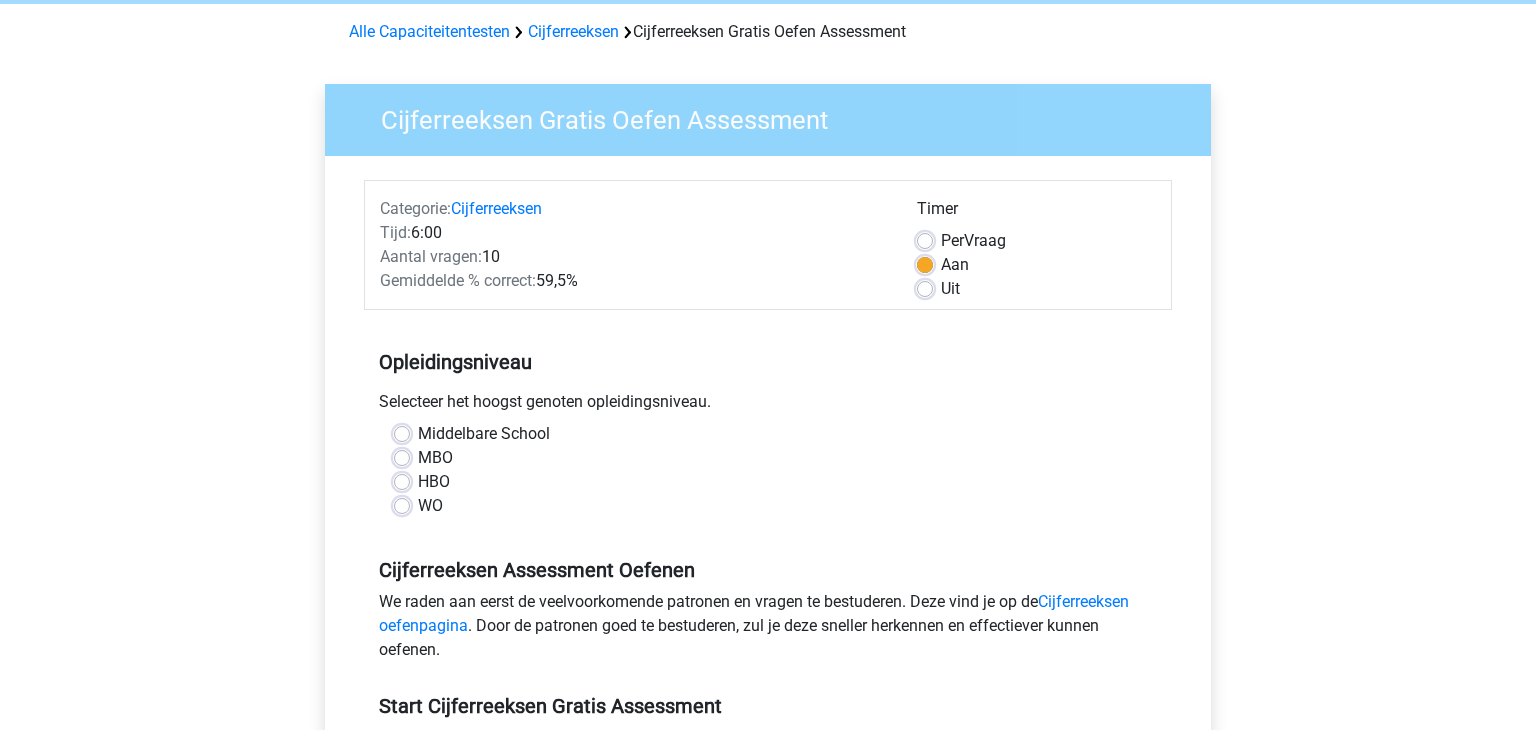 scroll, scrollTop: 81, scrollLeft: 0, axis: vertical 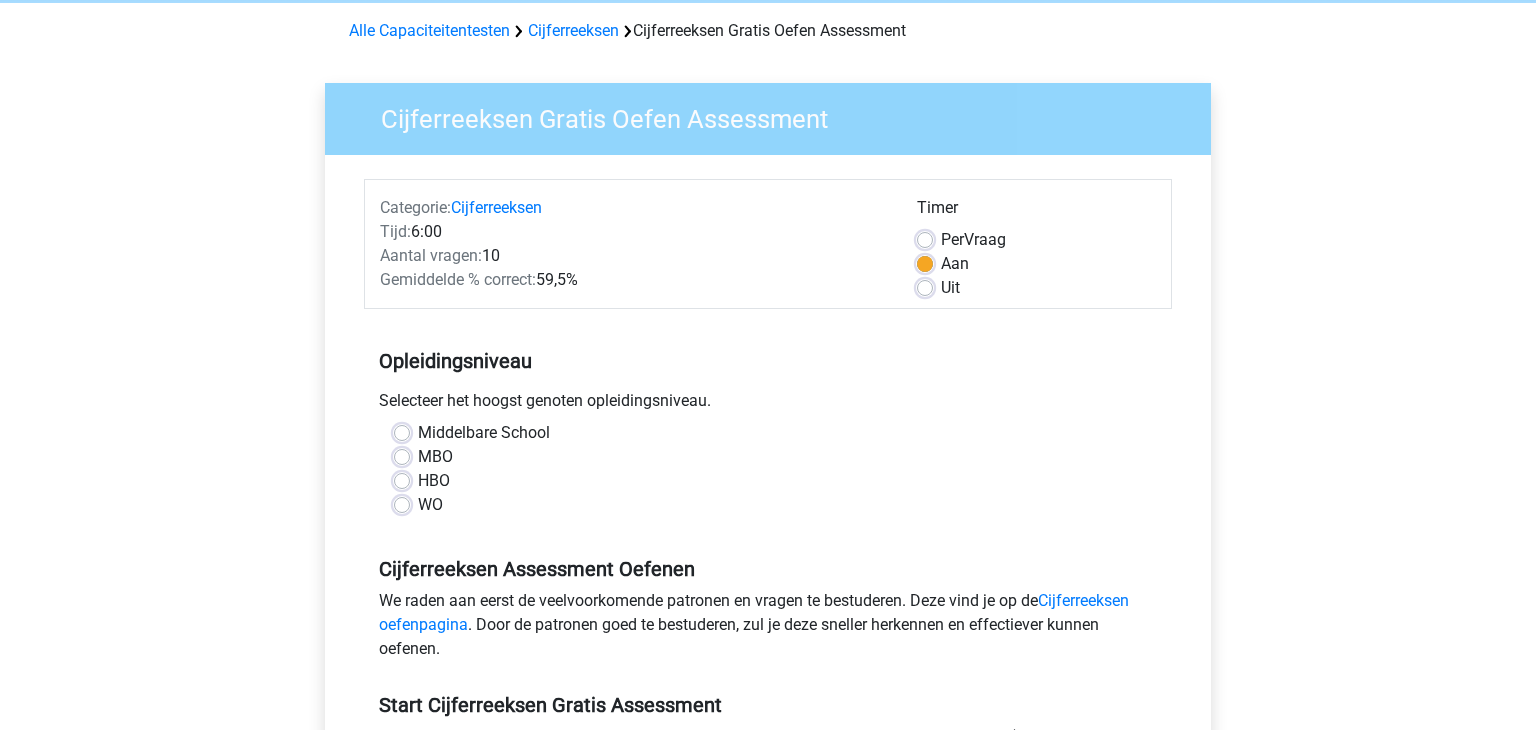 click on "HBO" at bounding box center (434, 481) 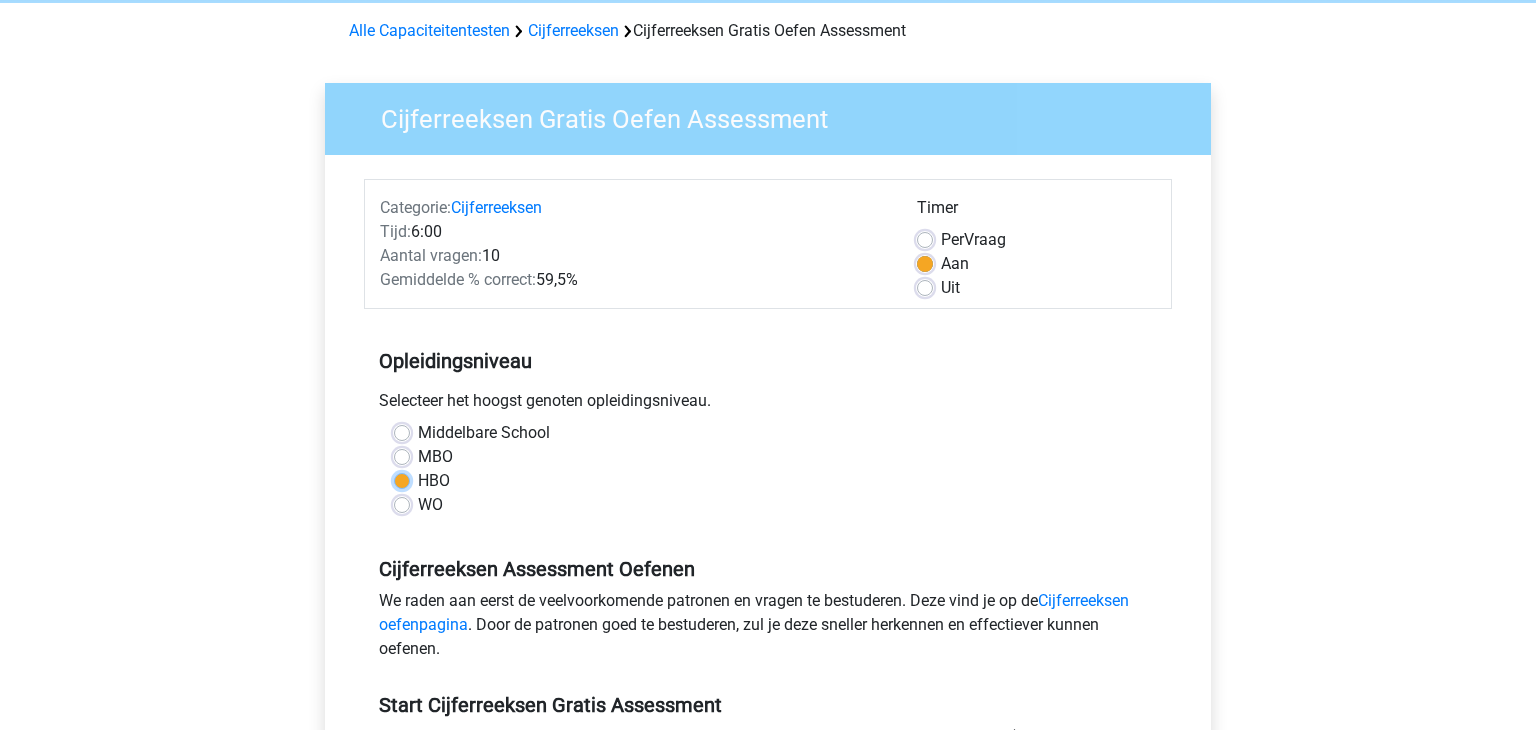 click on "HBO" at bounding box center (402, 479) 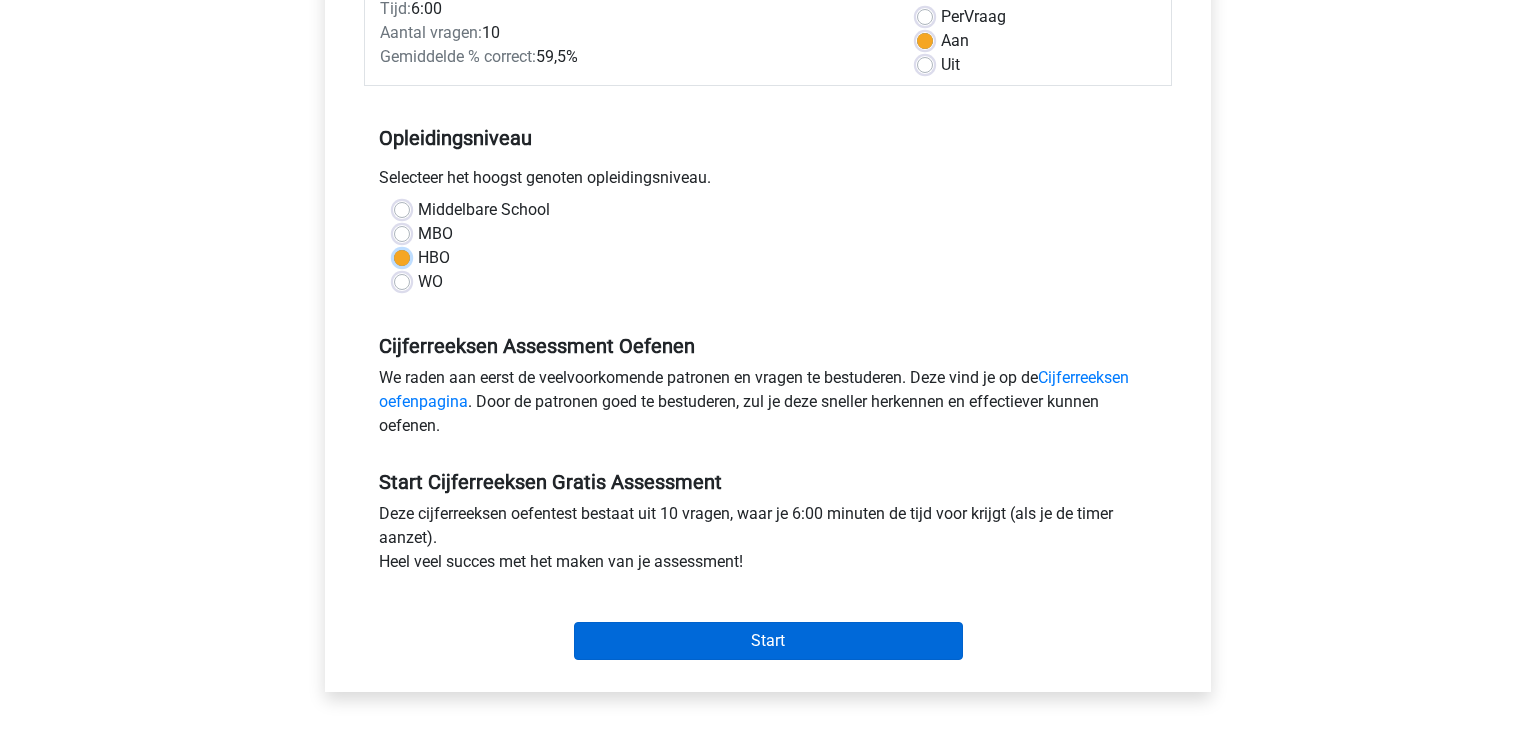 scroll, scrollTop: 305, scrollLeft: 0, axis: vertical 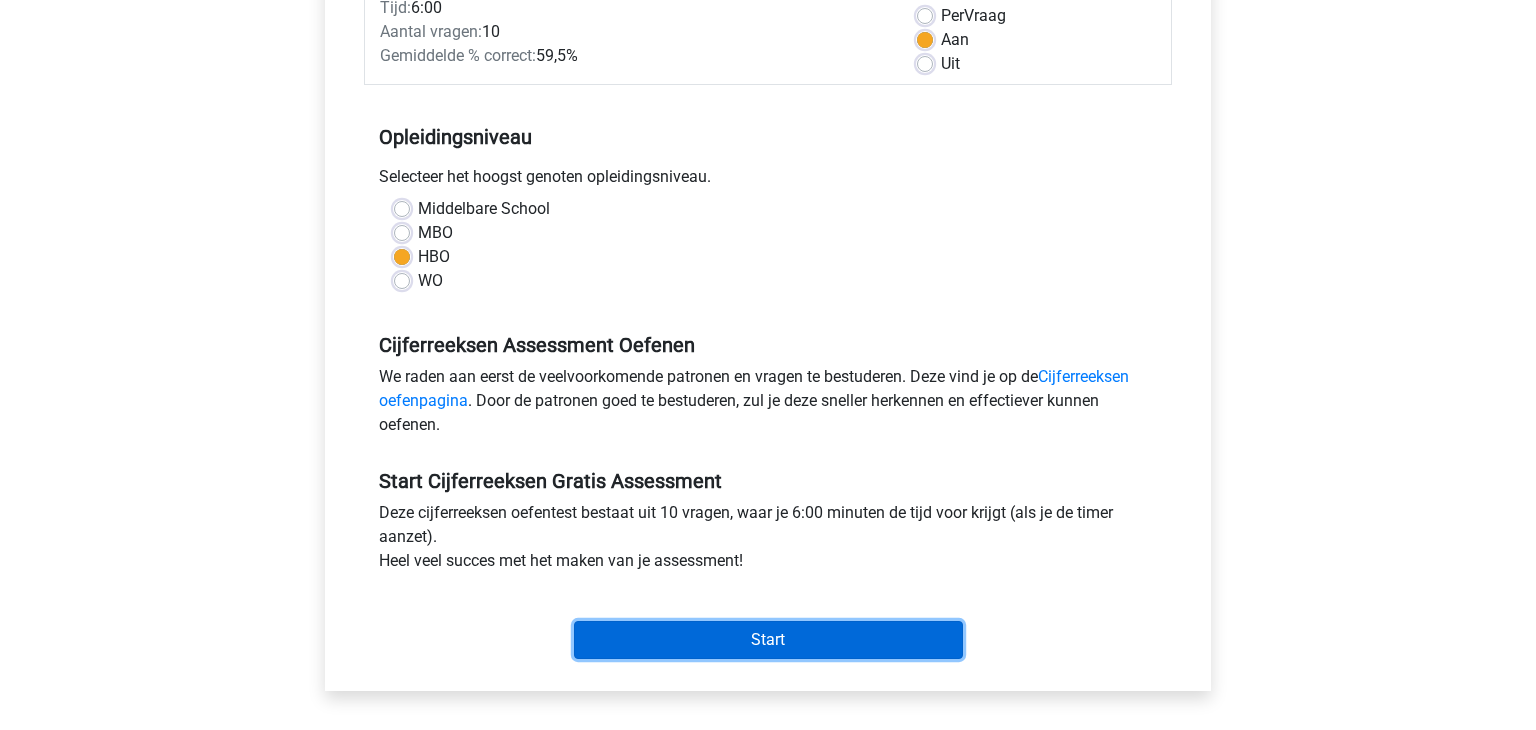 click on "Start" at bounding box center [768, 640] 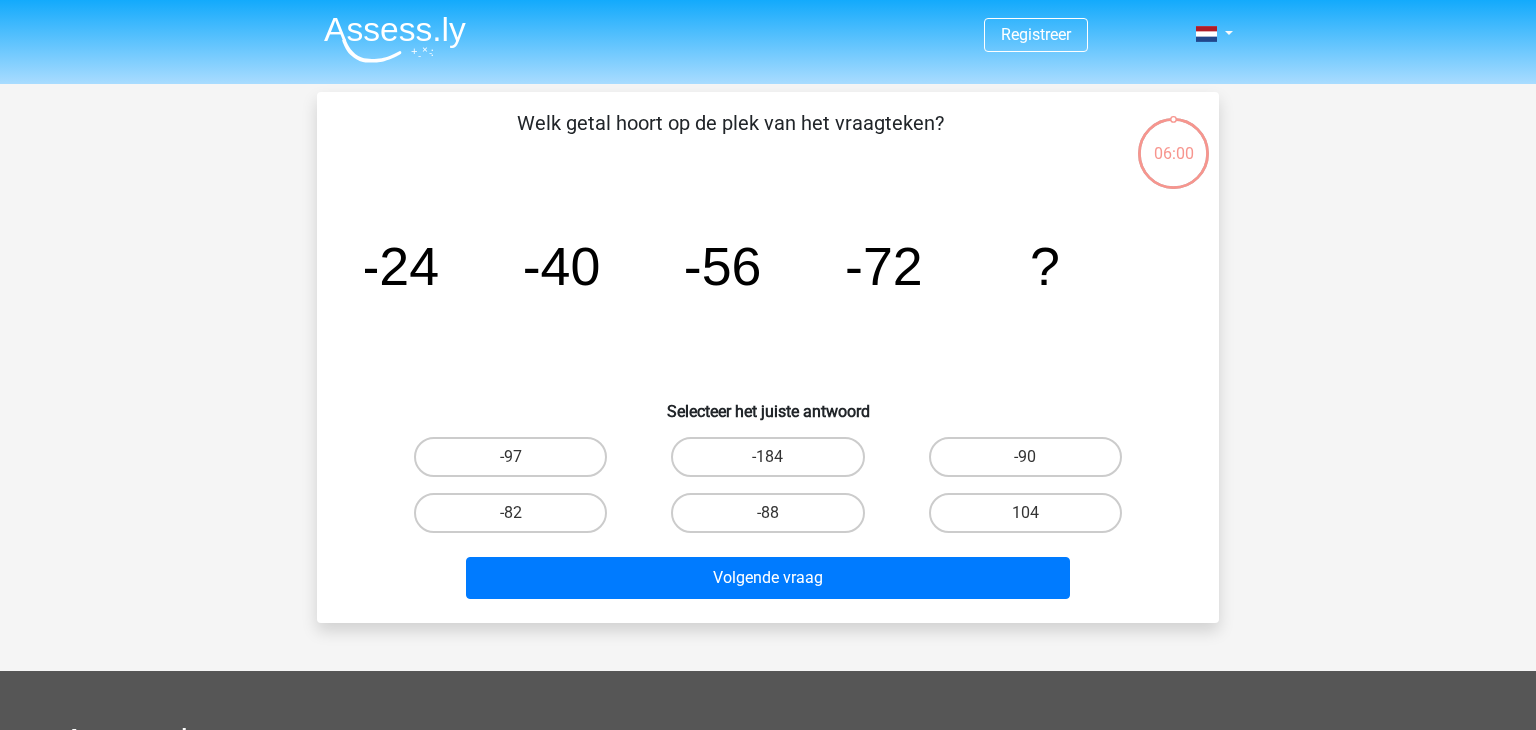 scroll, scrollTop: 0, scrollLeft: 0, axis: both 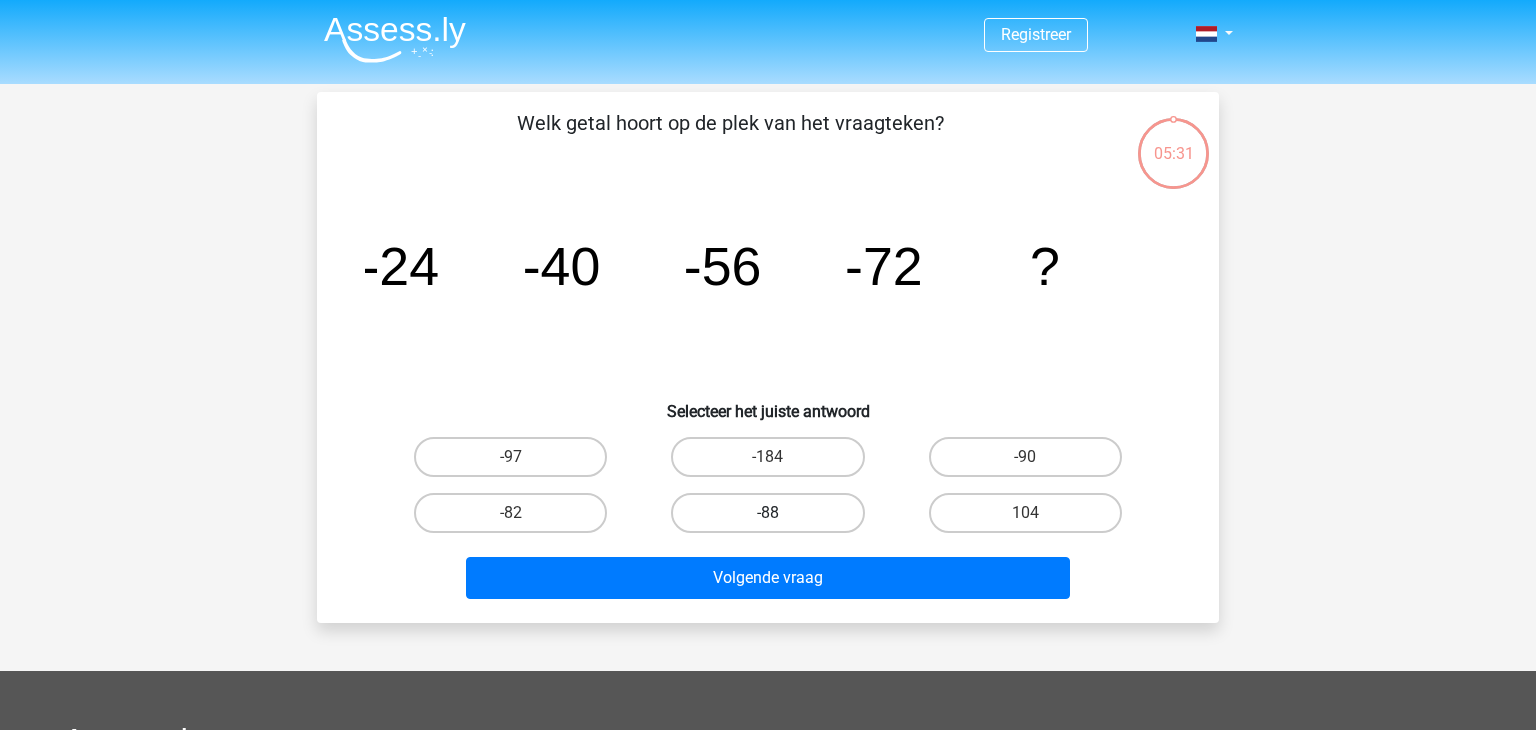 click on "-88" at bounding box center (767, 513) 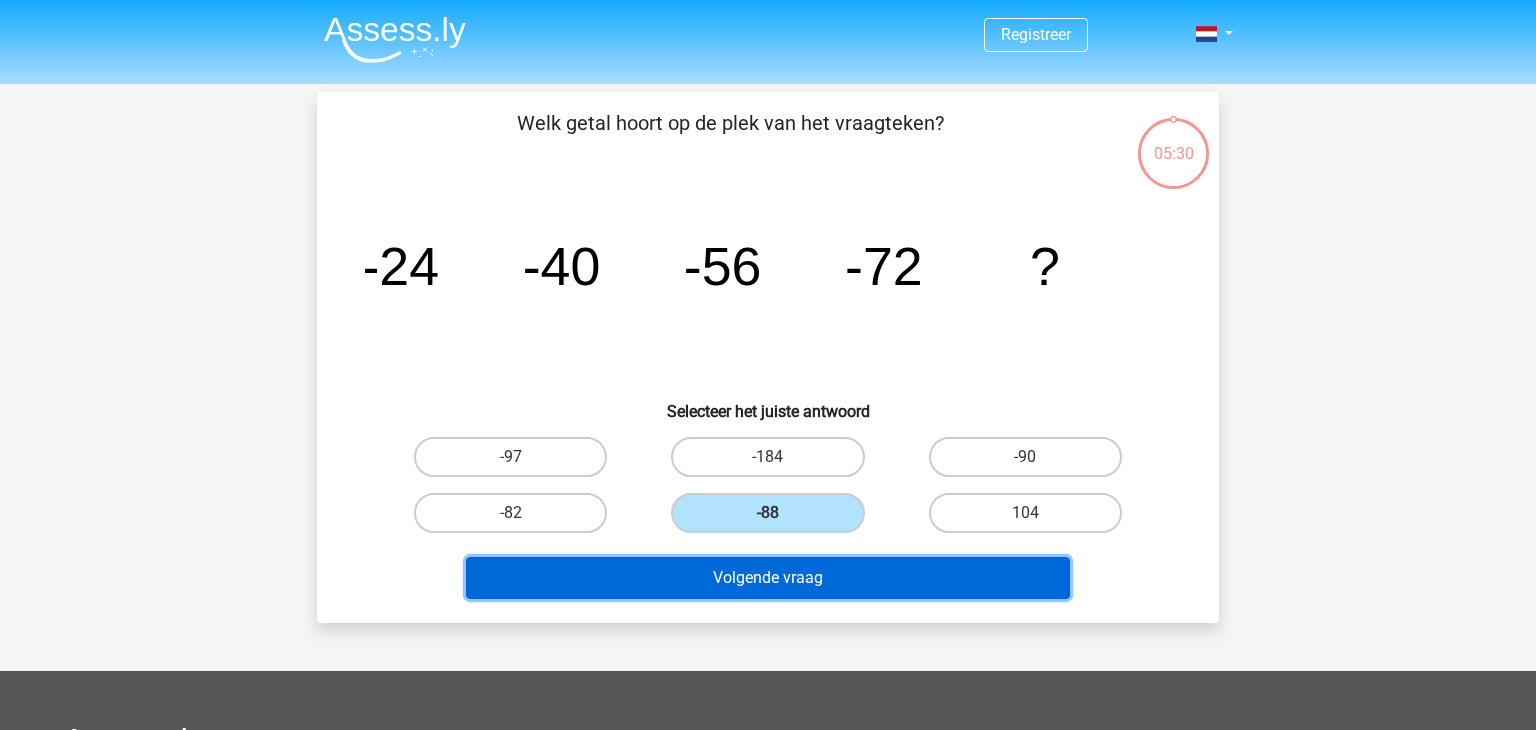 click on "Volgende vraag" at bounding box center [768, 578] 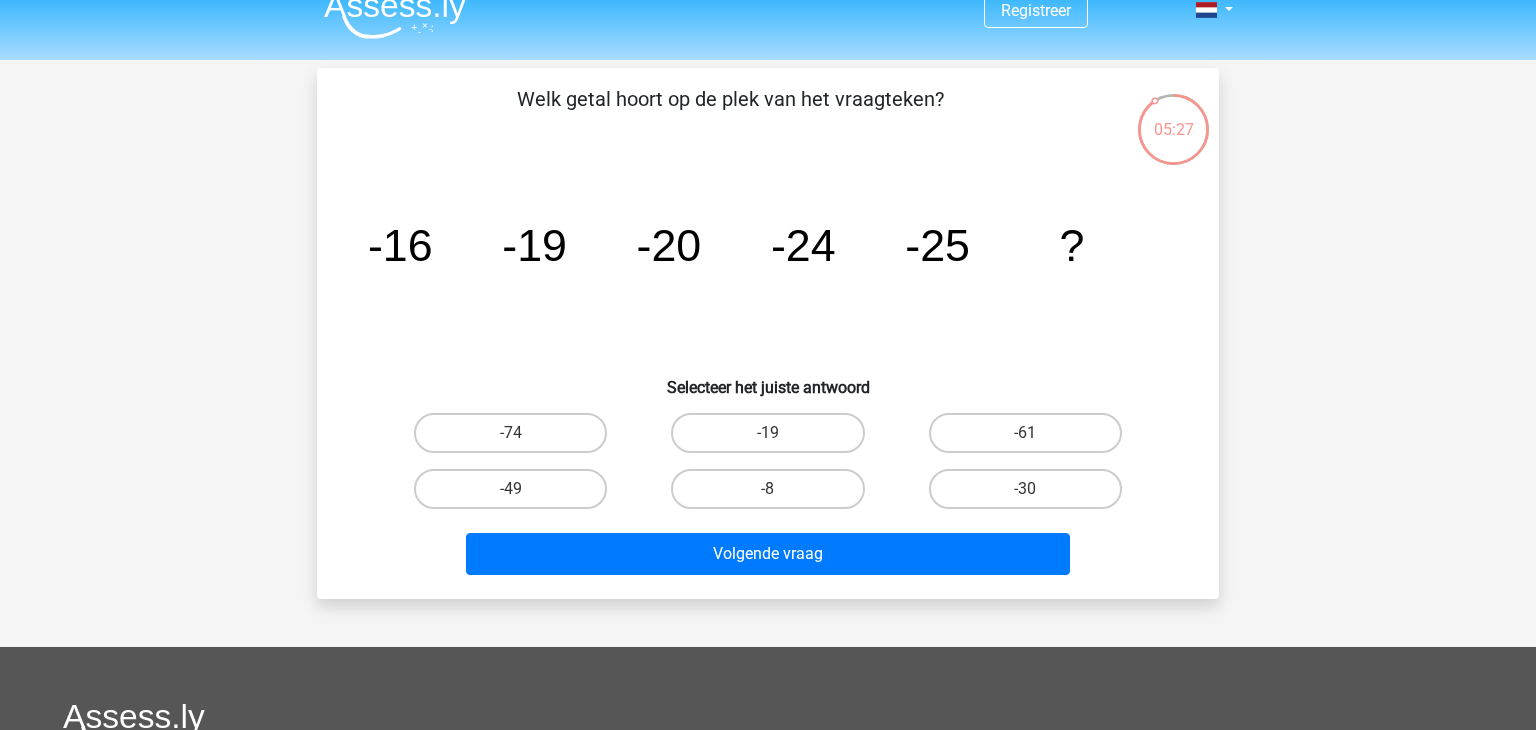 scroll, scrollTop: 0, scrollLeft: 0, axis: both 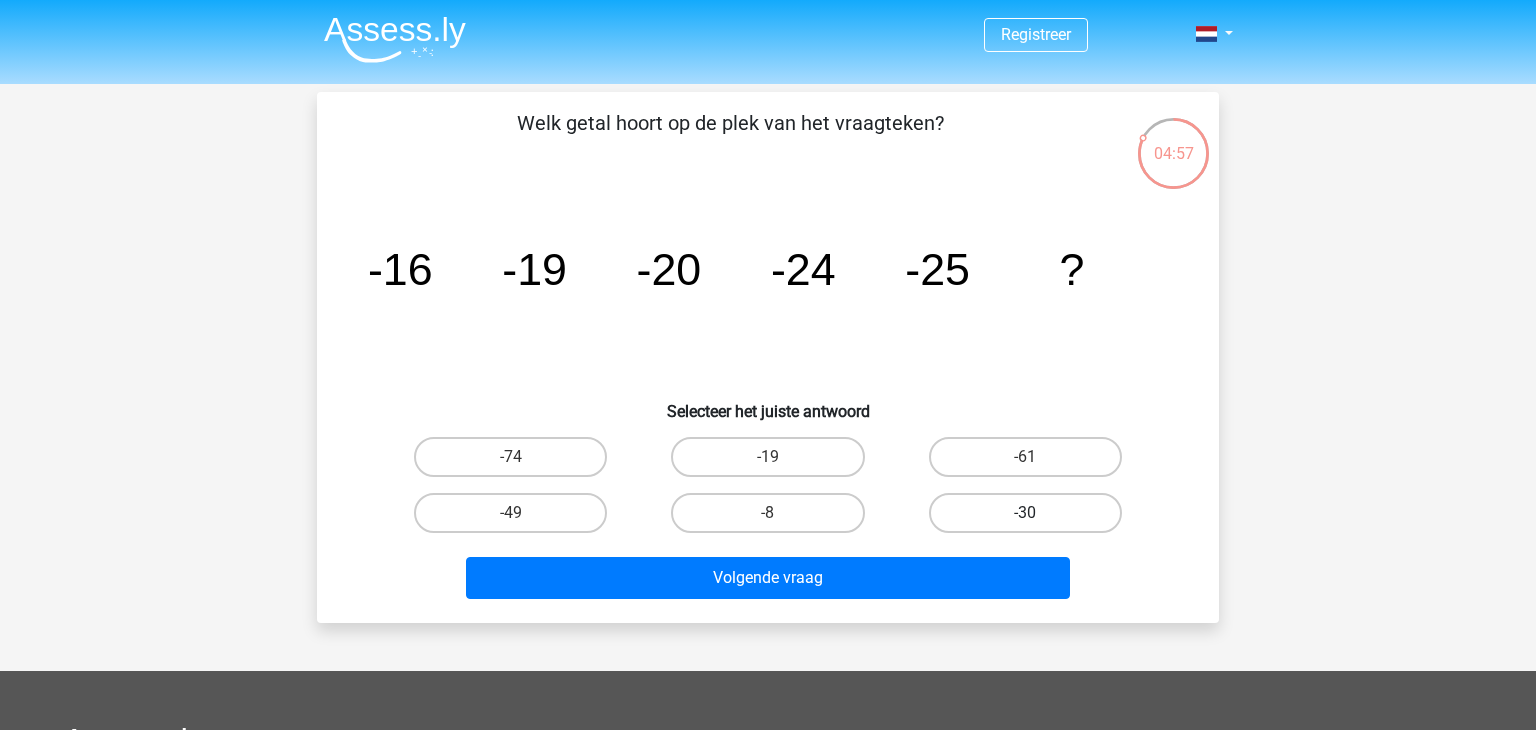 click on "-30" at bounding box center [1025, 513] 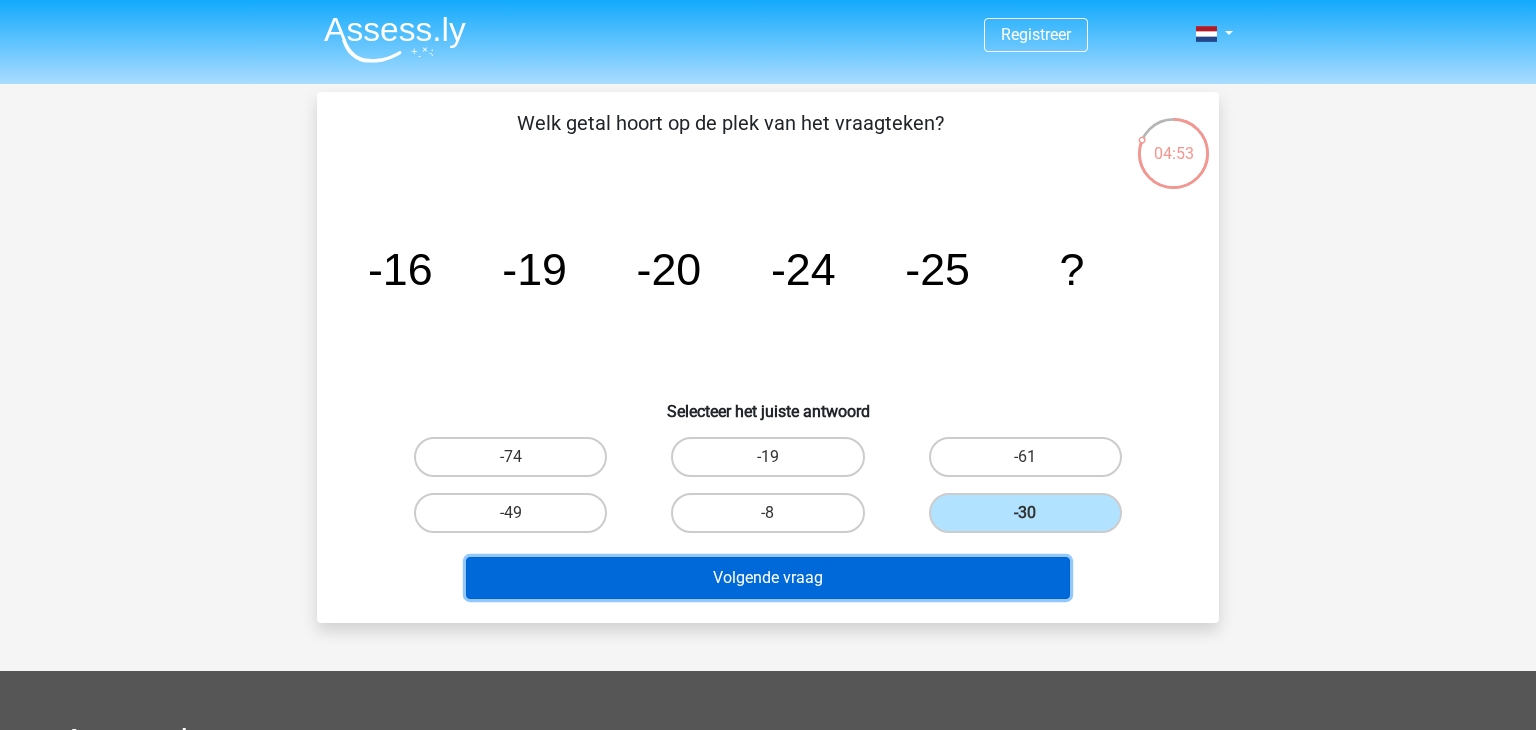 click on "Volgende vraag" at bounding box center [768, 578] 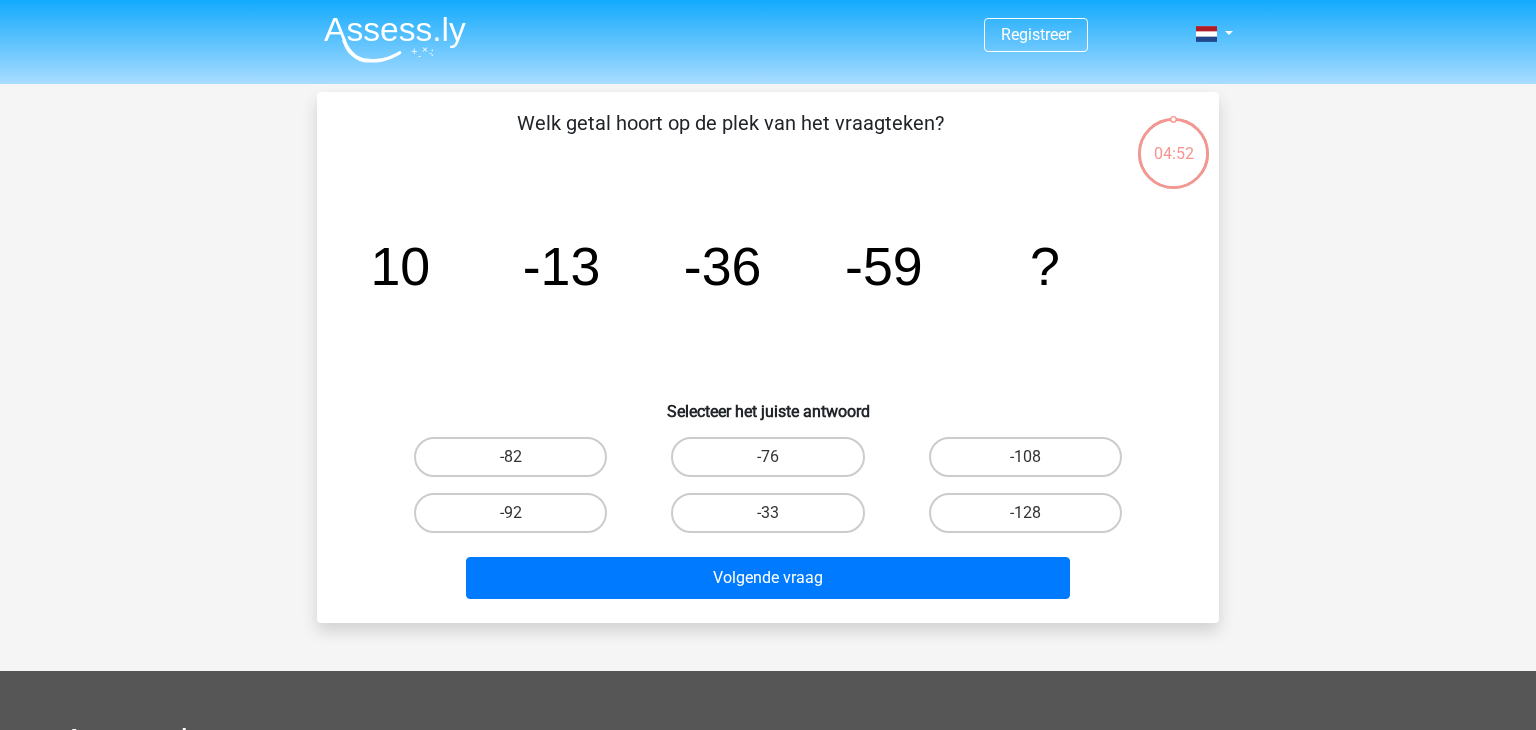scroll, scrollTop: 92, scrollLeft: 0, axis: vertical 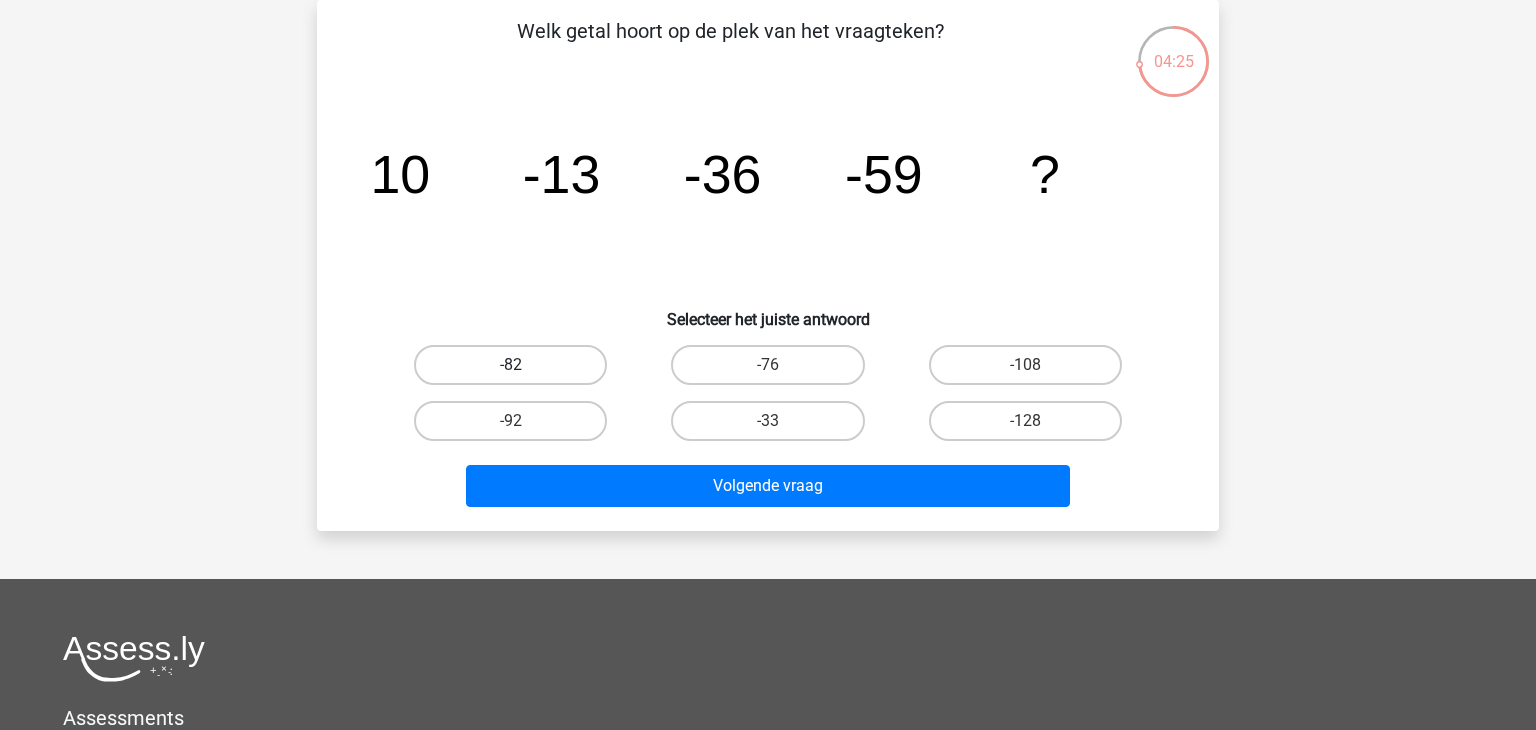 click on "-82" at bounding box center [510, 365] 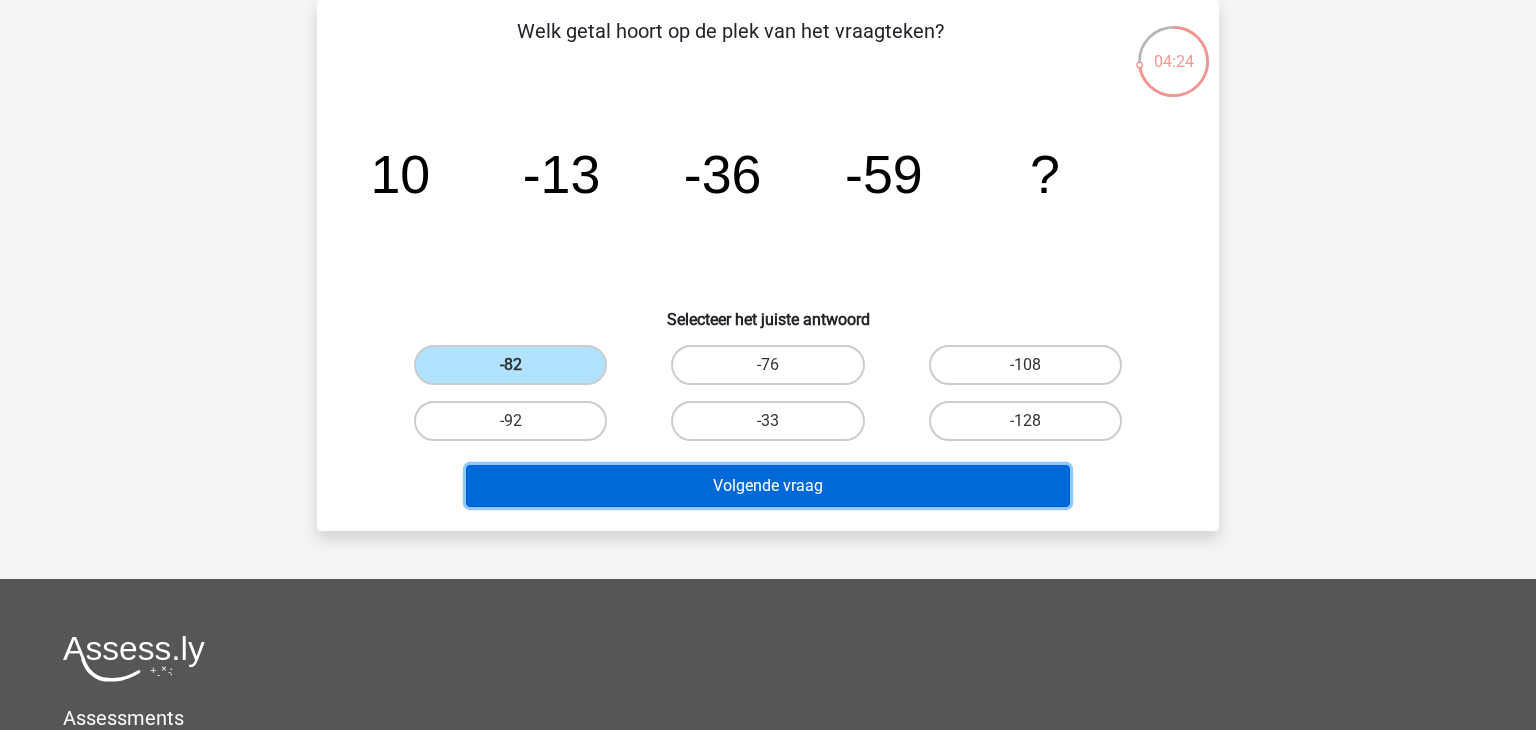 click on "Volgende vraag" at bounding box center (768, 486) 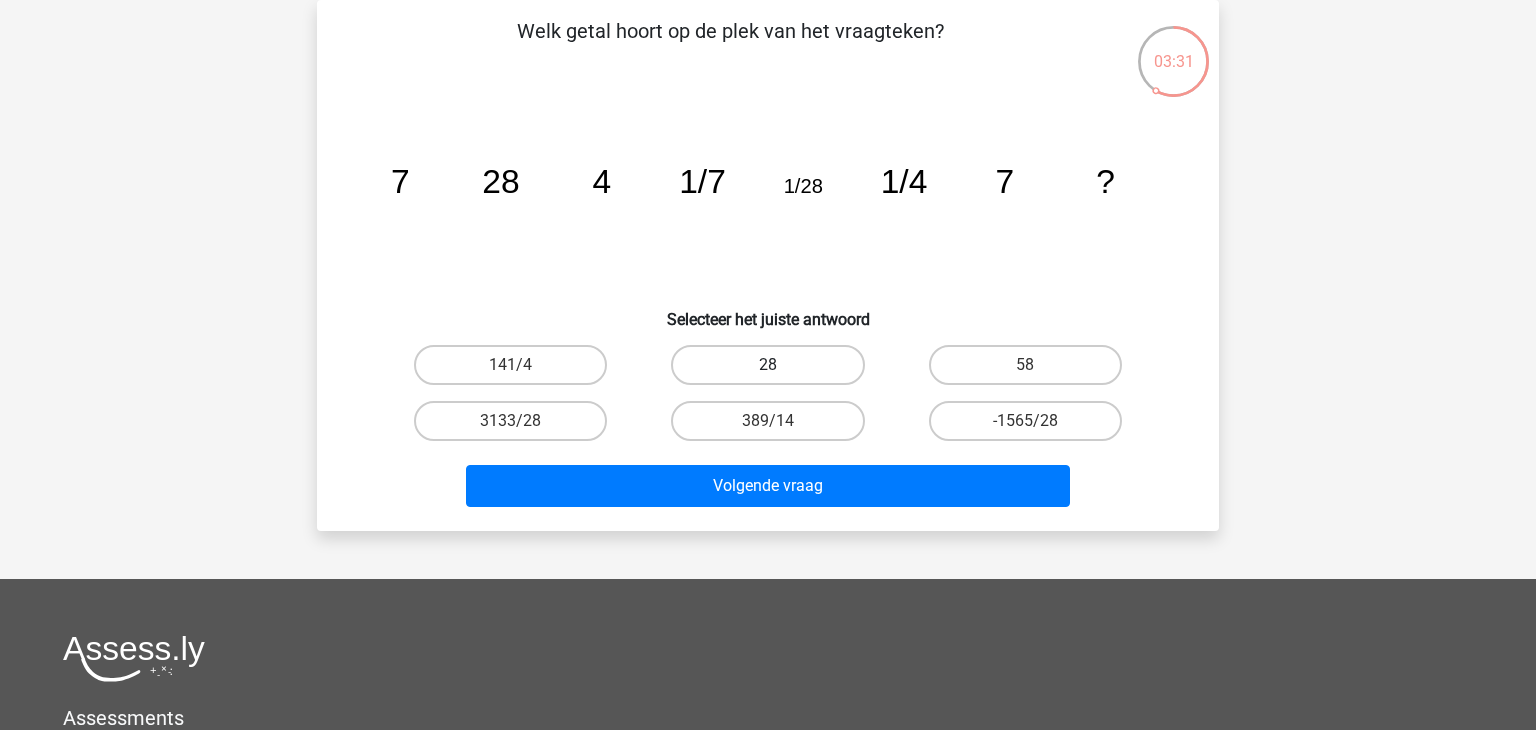 click on "28" at bounding box center (767, 365) 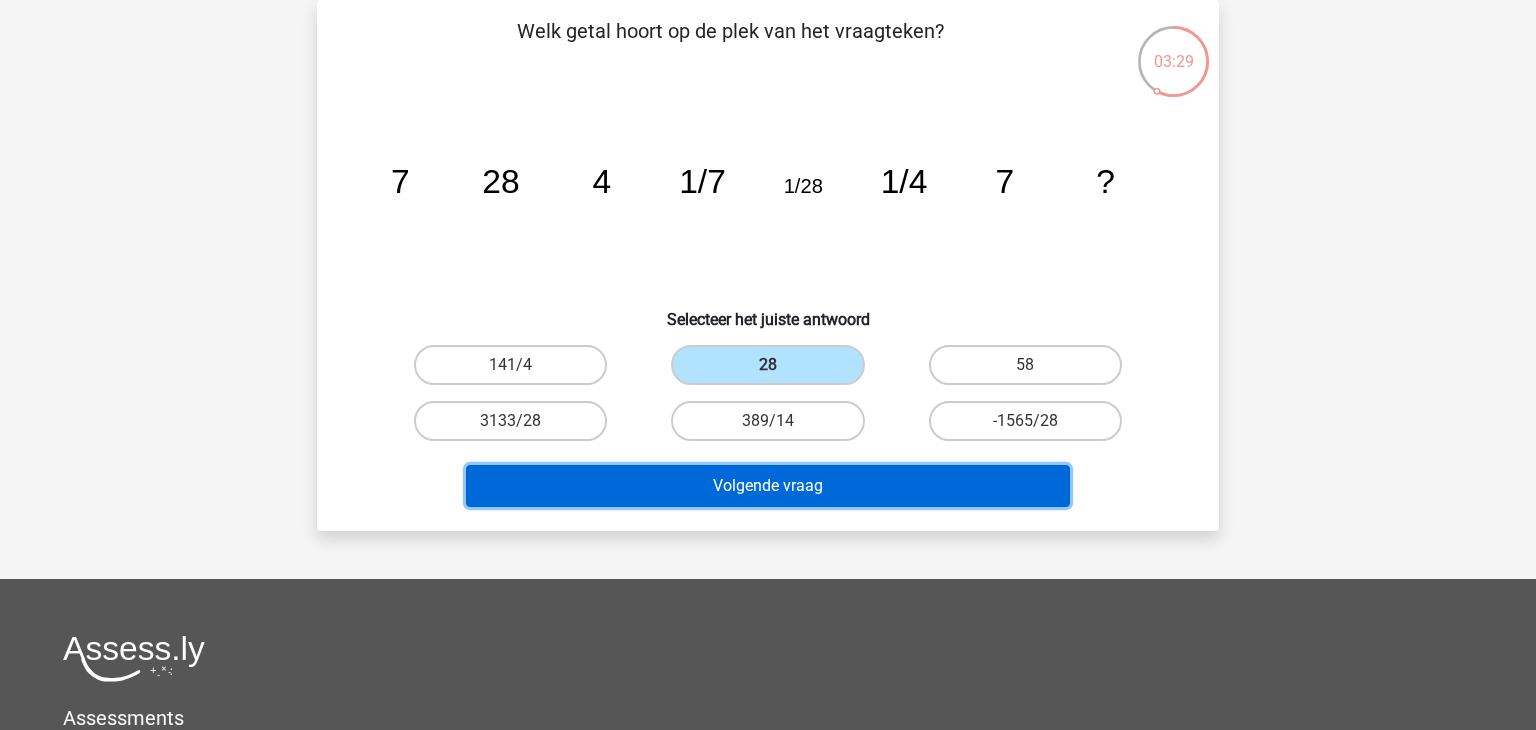 click on "Volgende vraag" at bounding box center (768, 486) 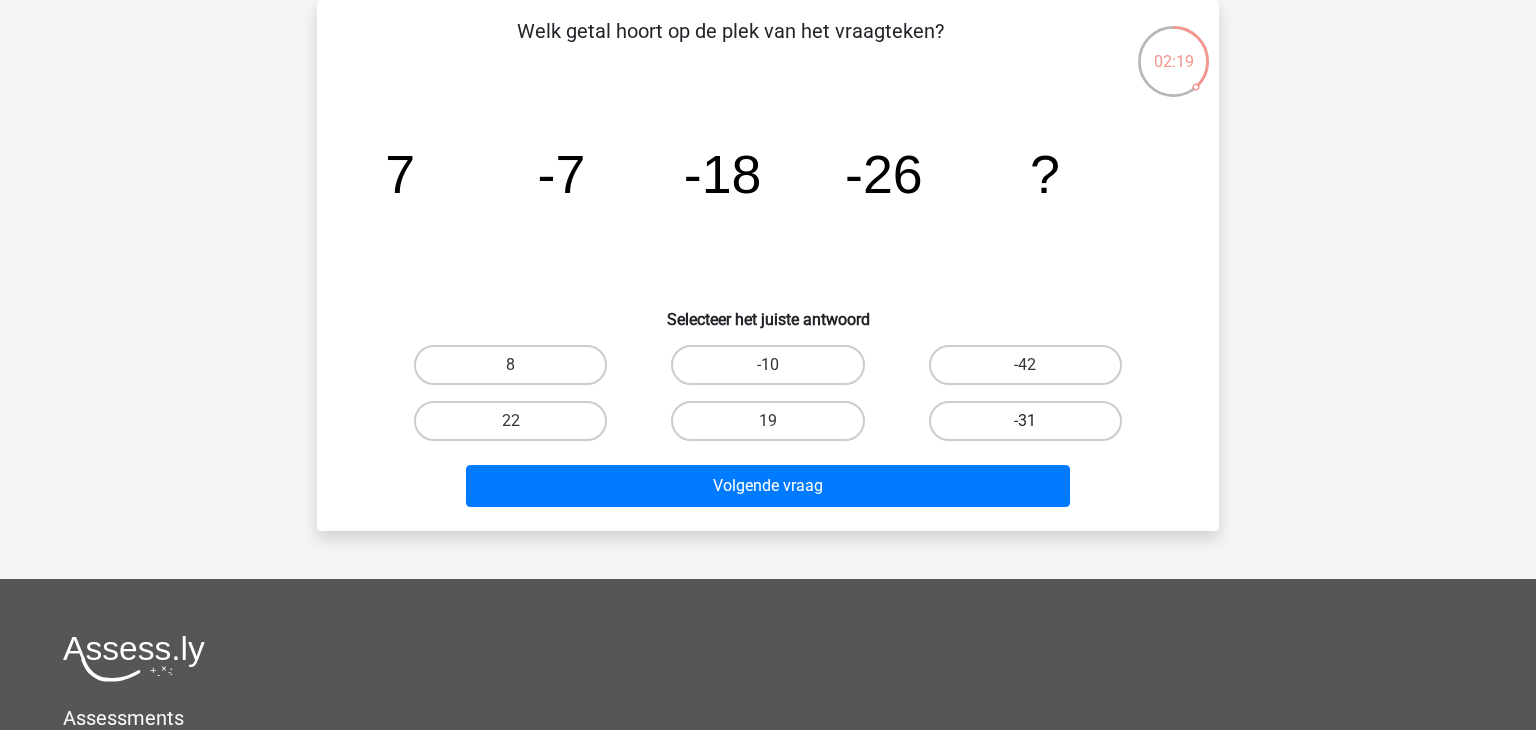 click on "-31" at bounding box center (1025, 421) 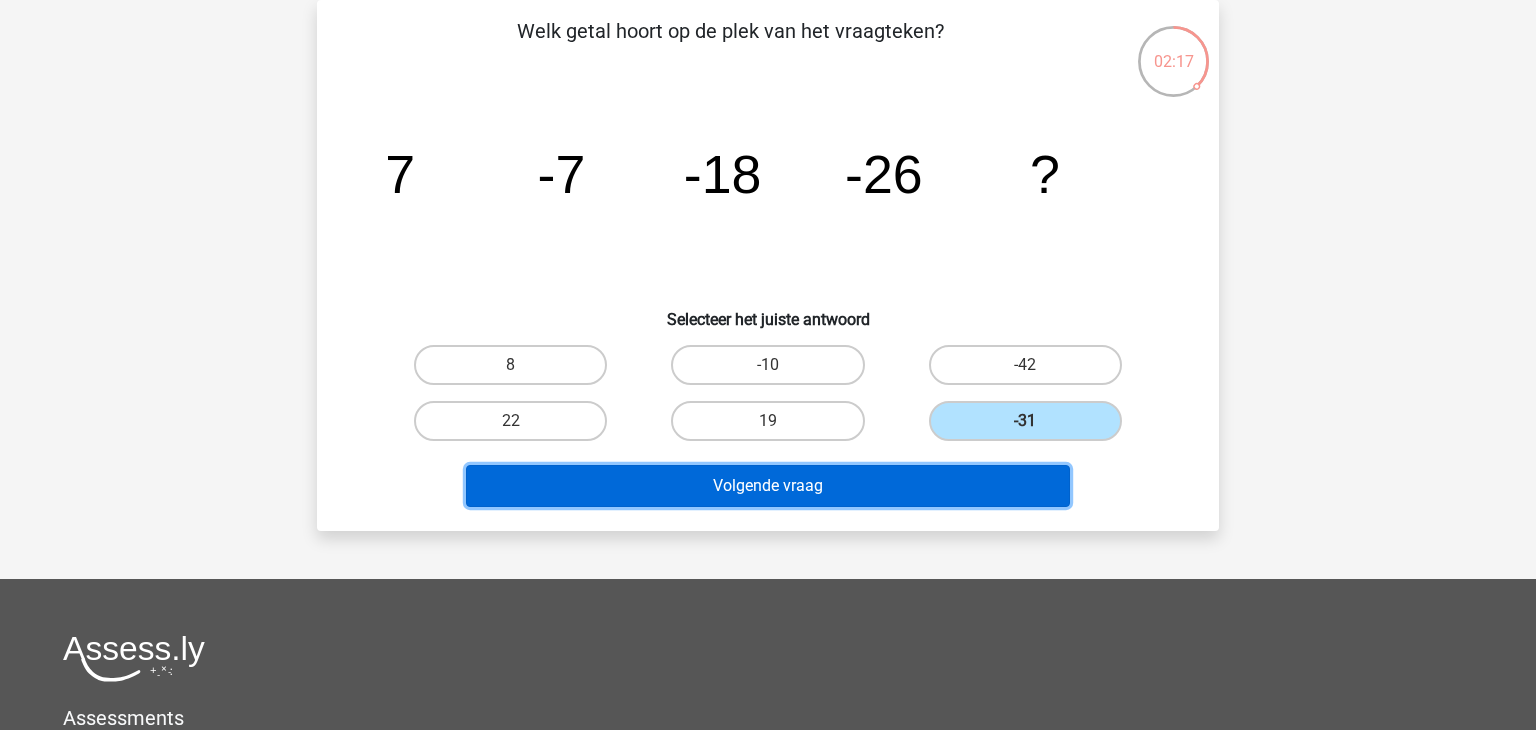 click on "Volgende vraag" at bounding box center [768, 486] 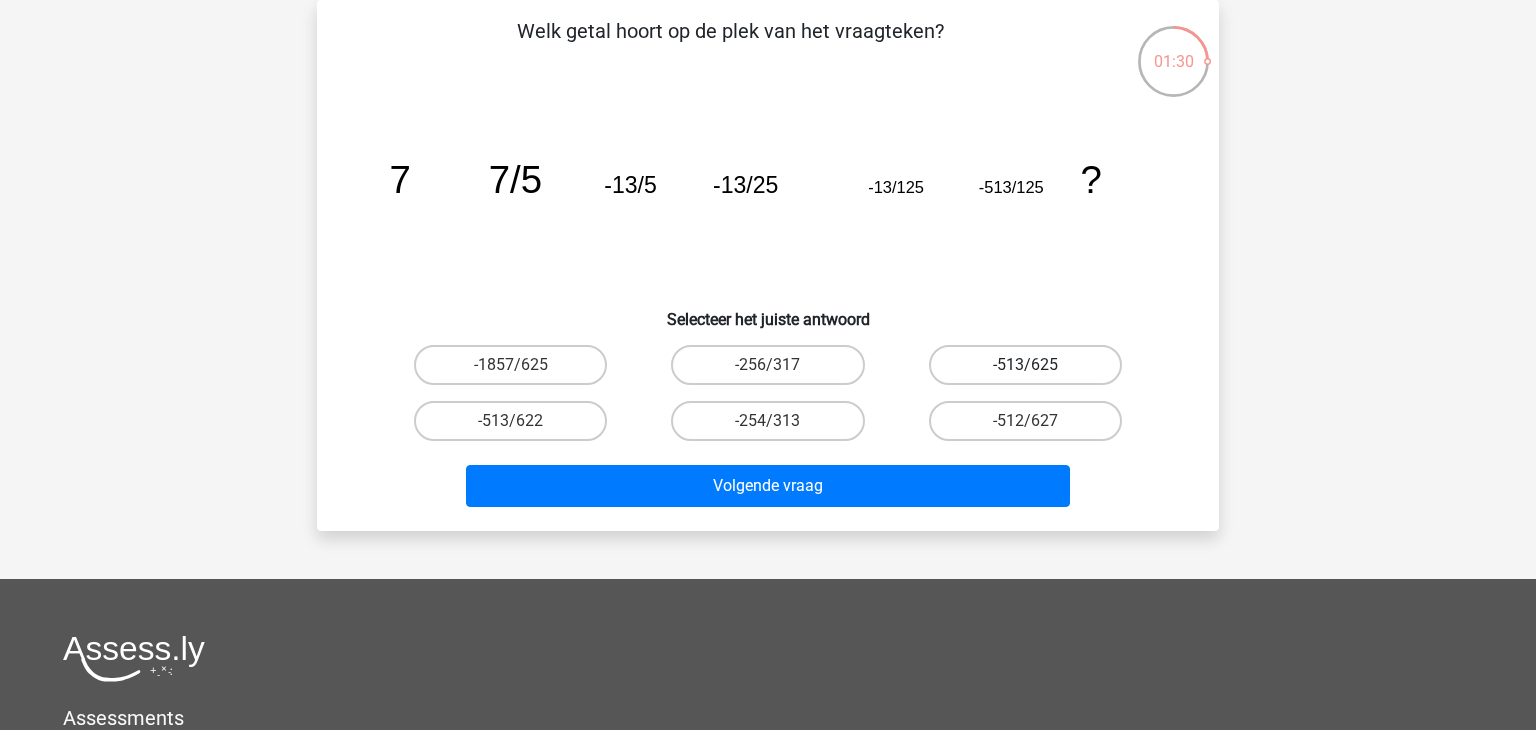 click on "-513/625" at bounding box center (1025, 365) 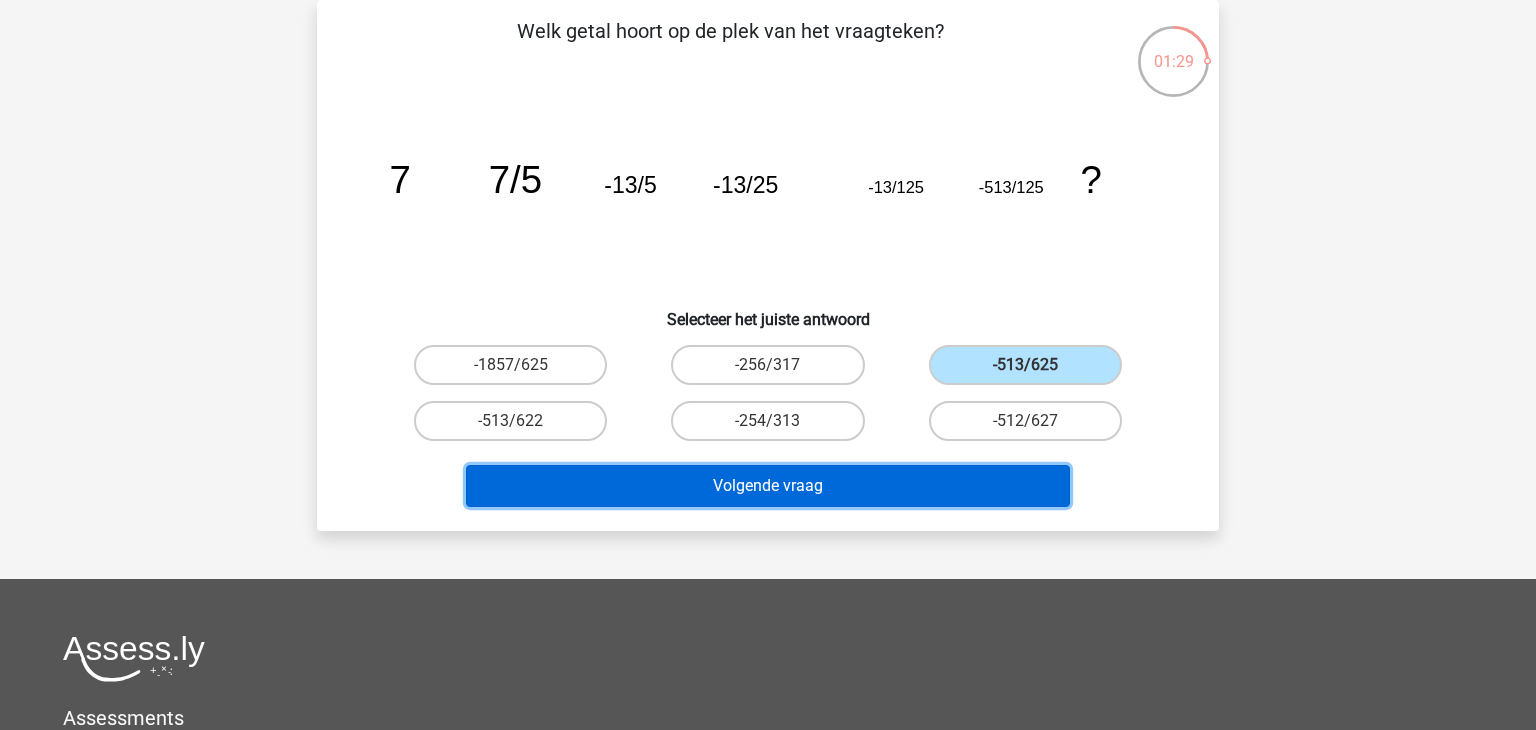click on "Volgende vraag" at bounding box center (768, 486) 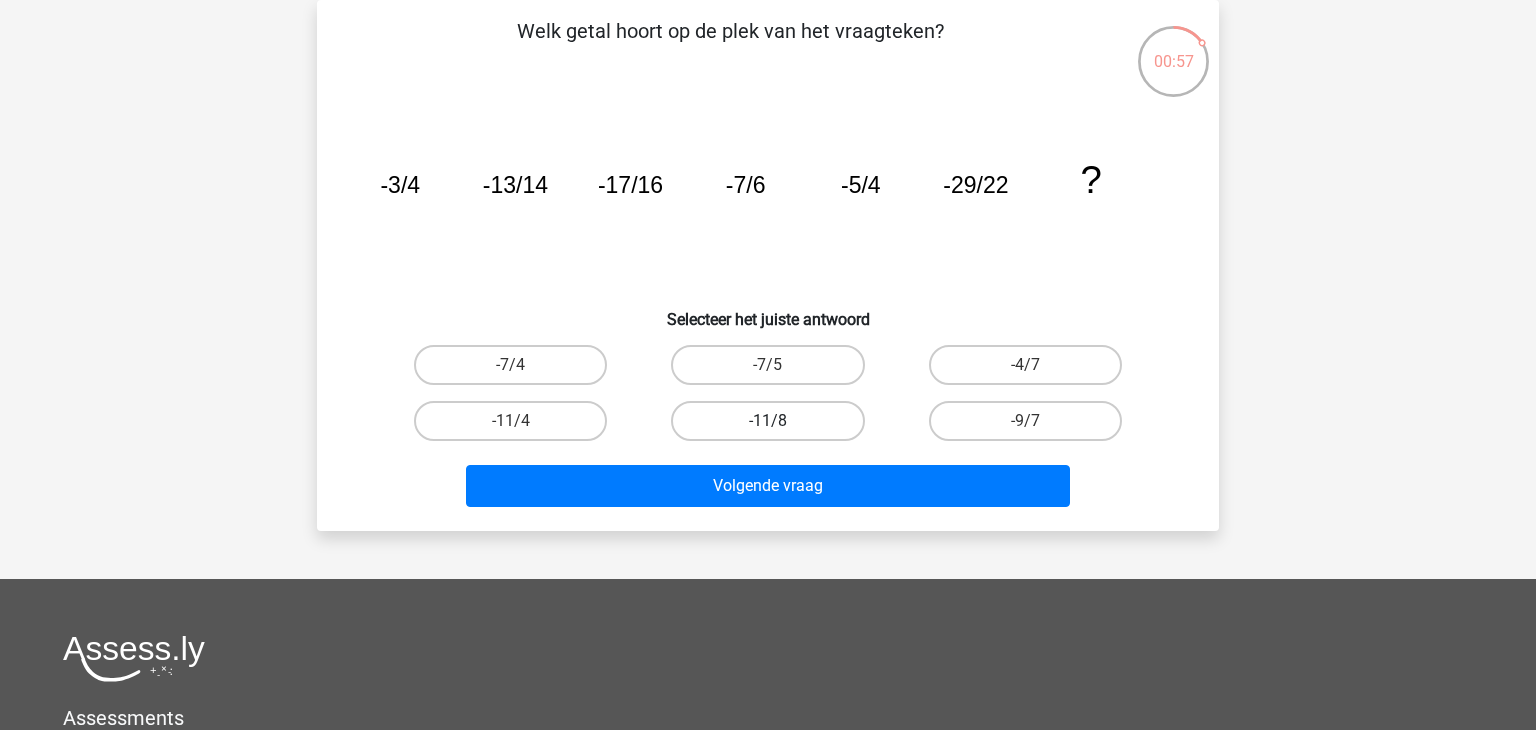 click on "-11/8" at bounding box center [767, 421] 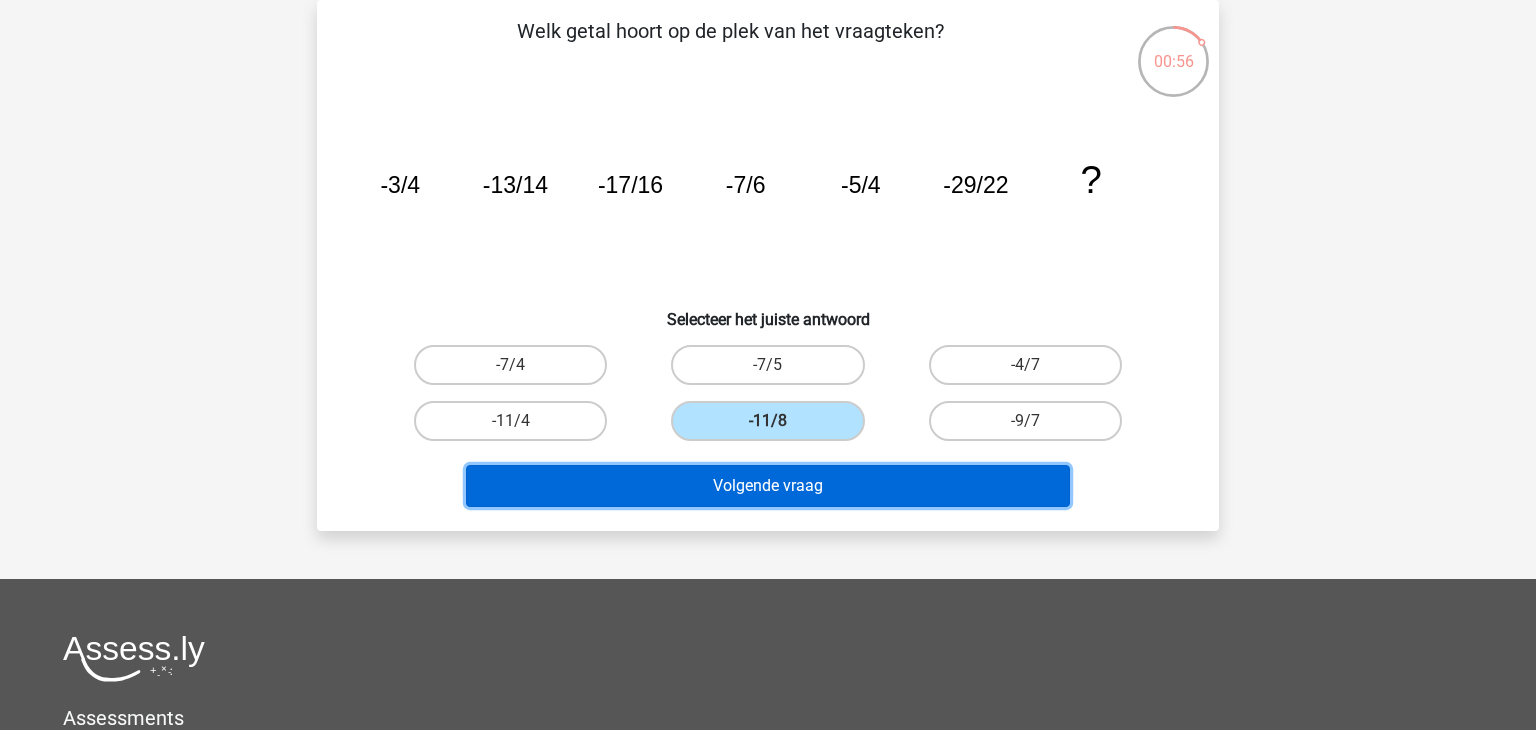 click on "Volgende vraag" at bounding box center [768, 486] 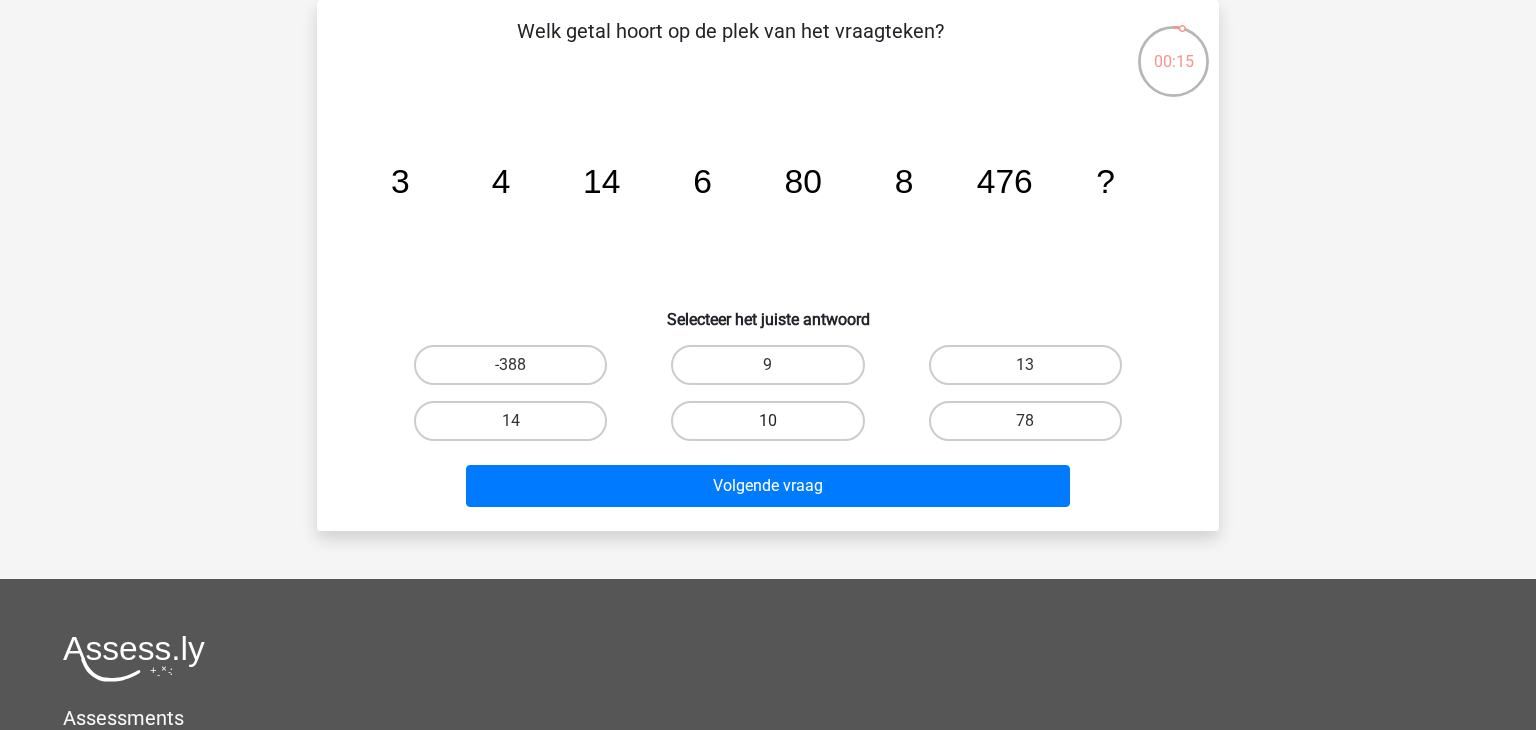 click on "10" at bounding box center (767, 421) 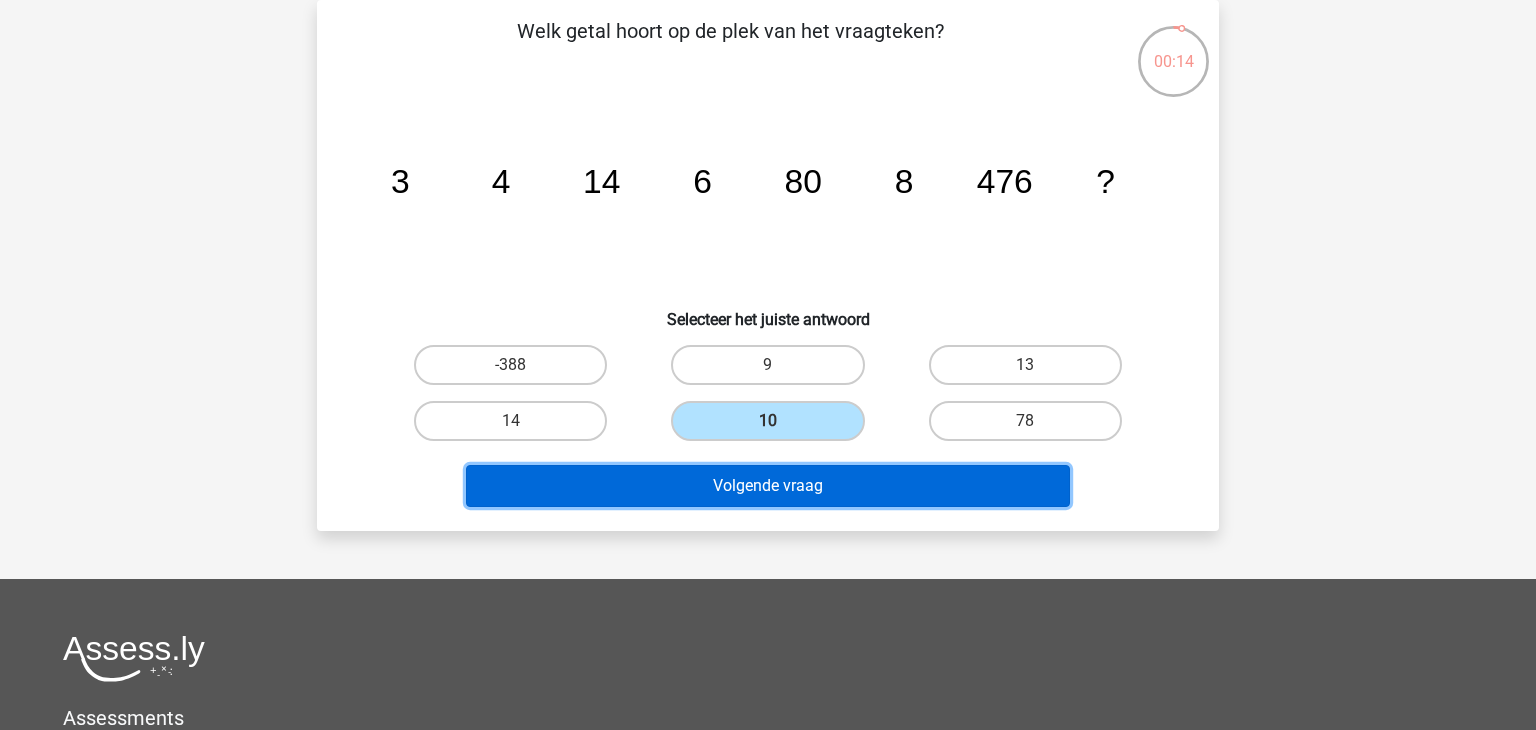 click on "Volgende vraag" at bounding box center (768, 486) 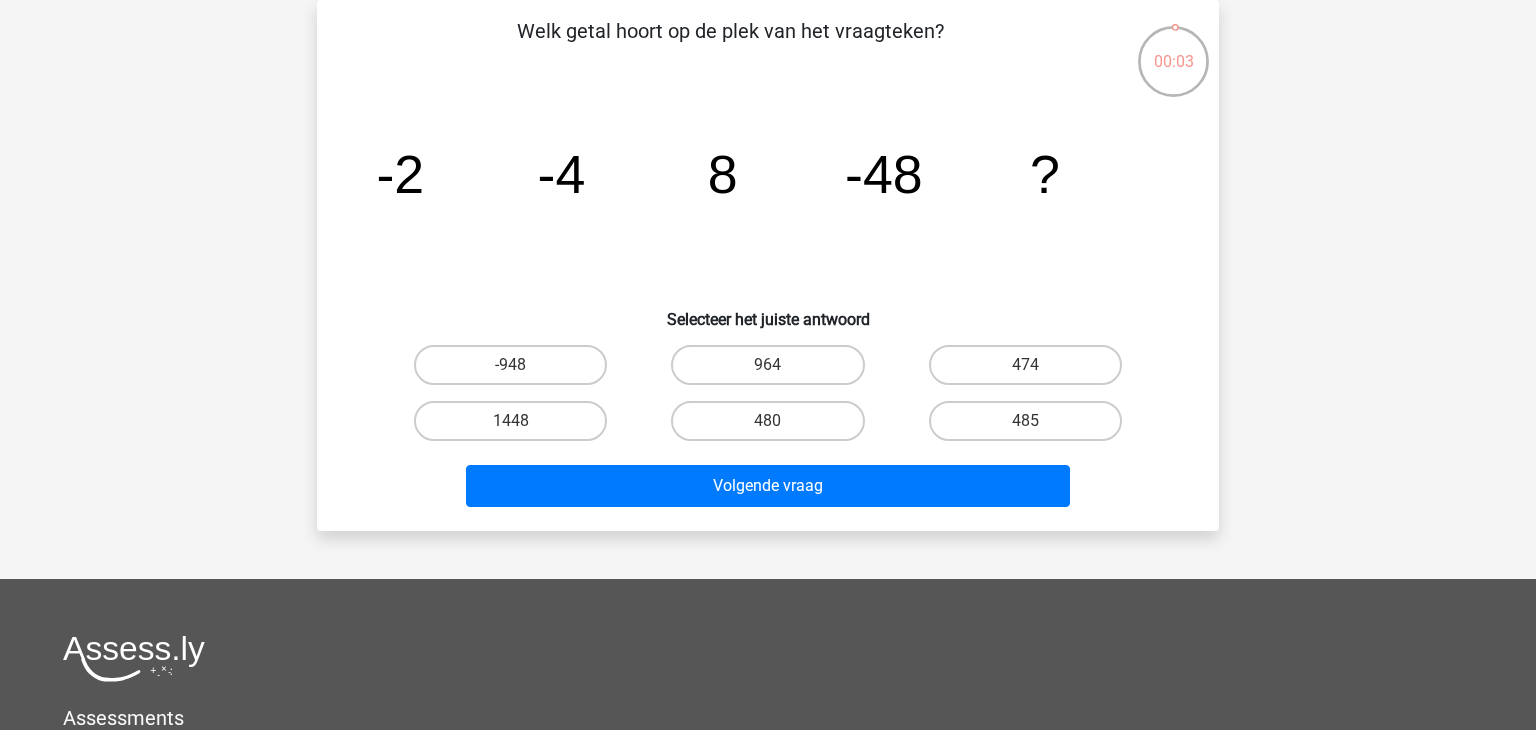 click on "-948" at bounding box center [517, 371] 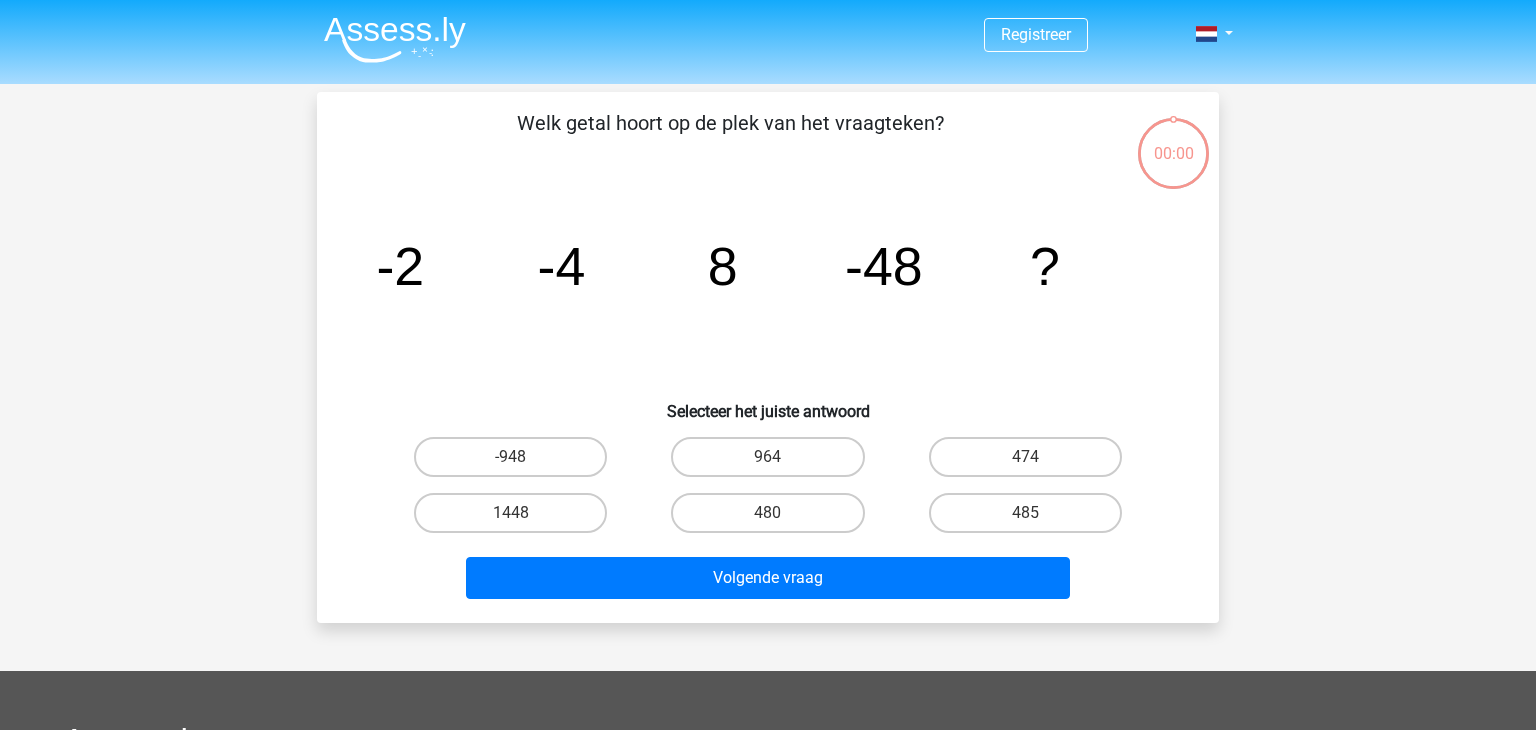 scroll, scrollTop: 92, scrollLeft: 0, axis: vertical 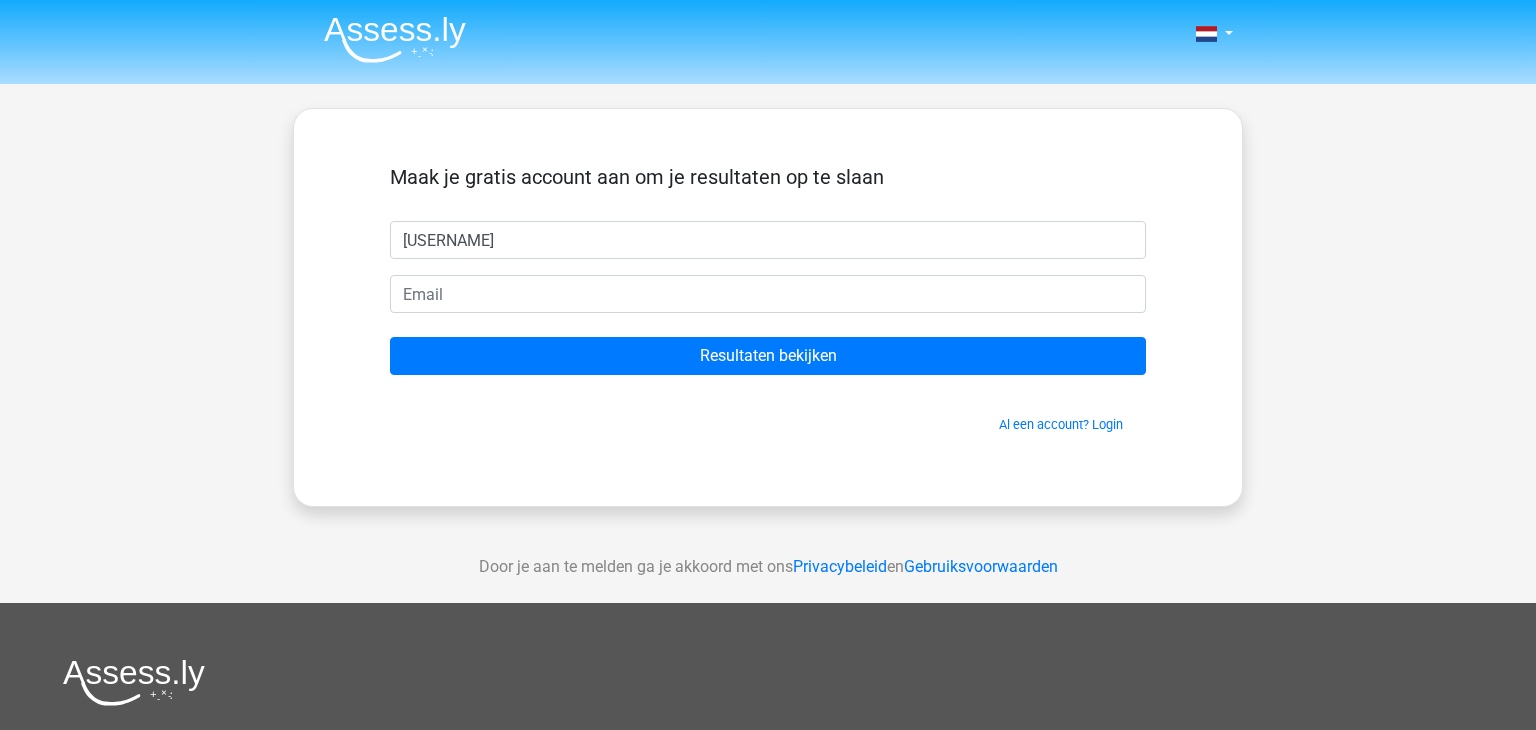type on "[FIRST]" 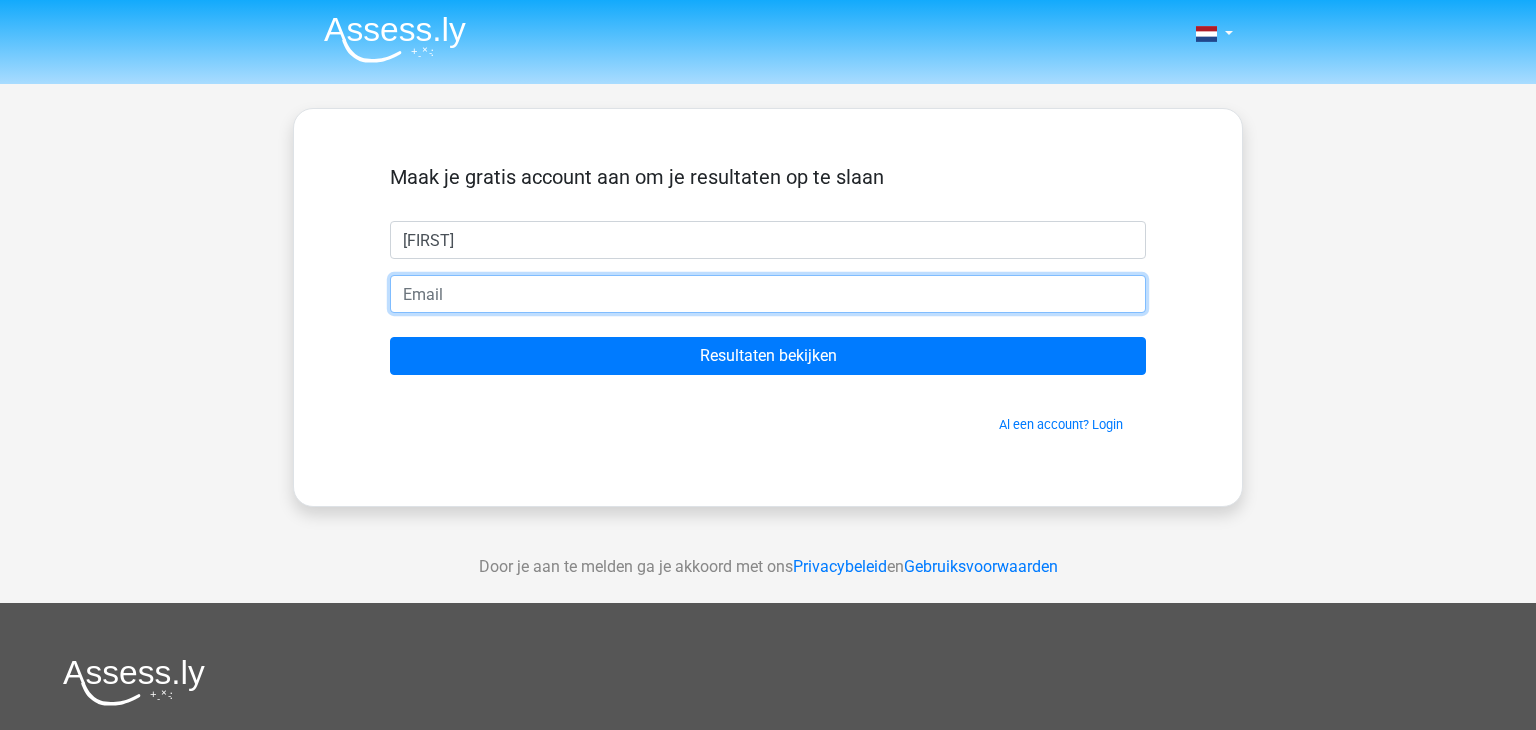 click at bounding box center (768, 294) 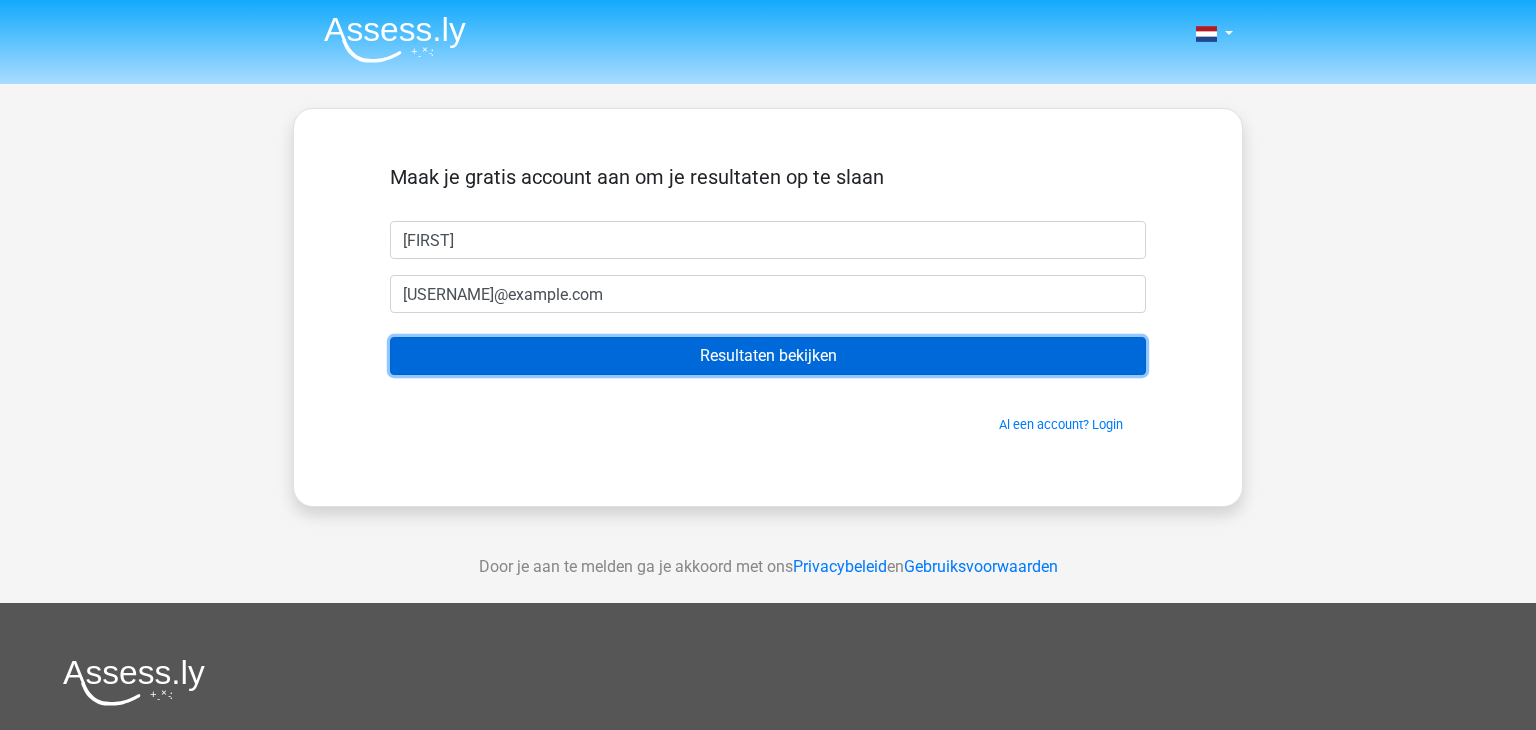 click on "Resultaten bekijken" at bounding box center [768, 356] 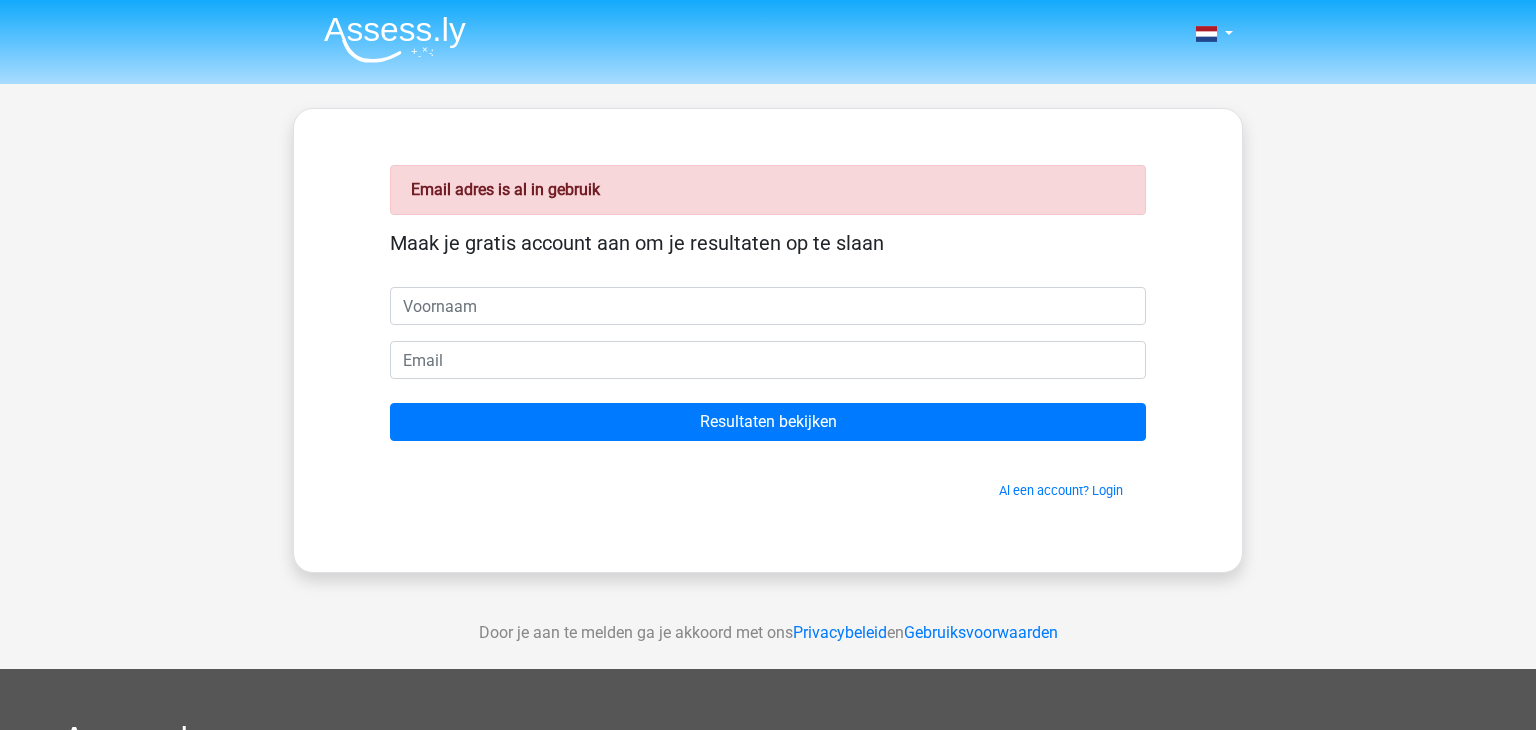 scroll, scrollTop: 0, scrollLeft: 0, axis: both 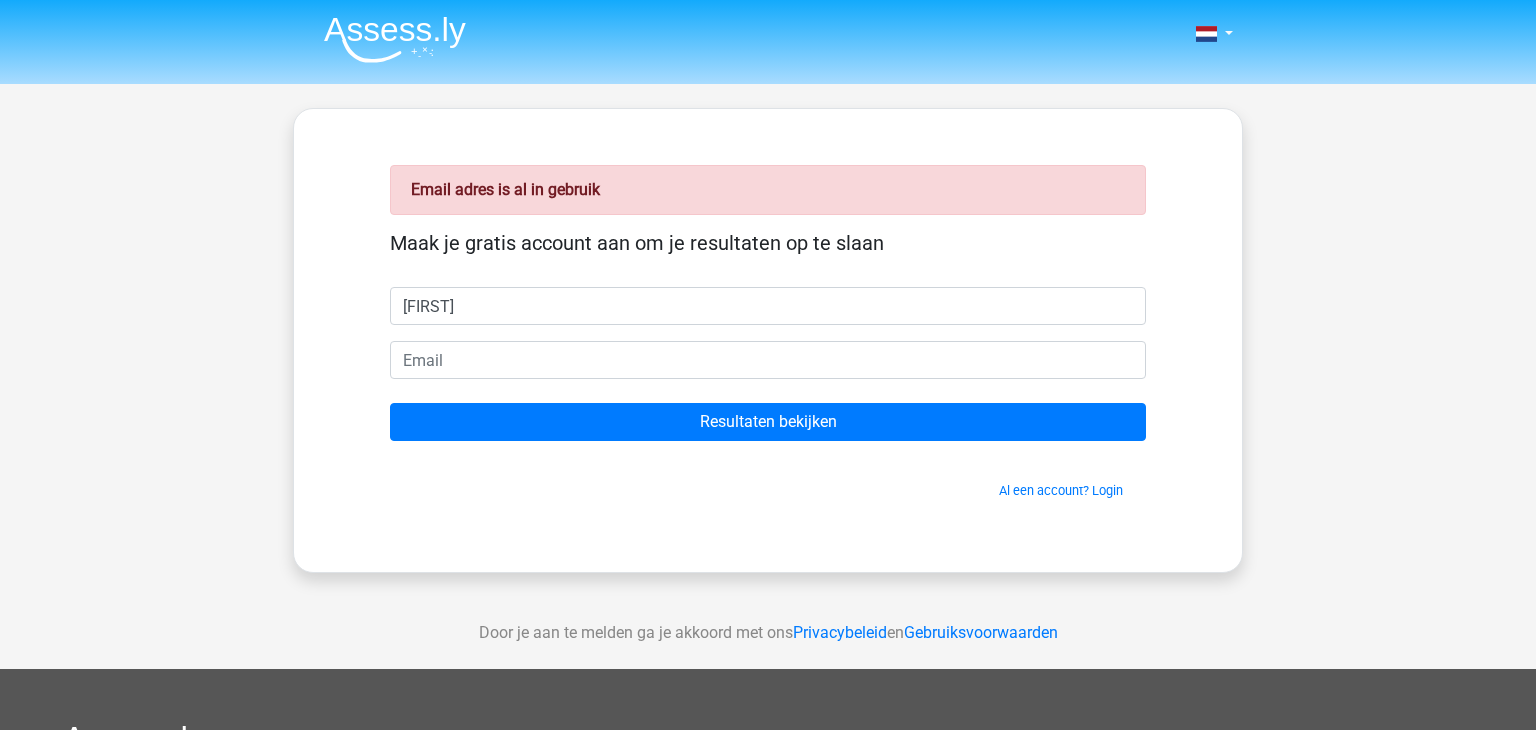 type on "[FIRST]" 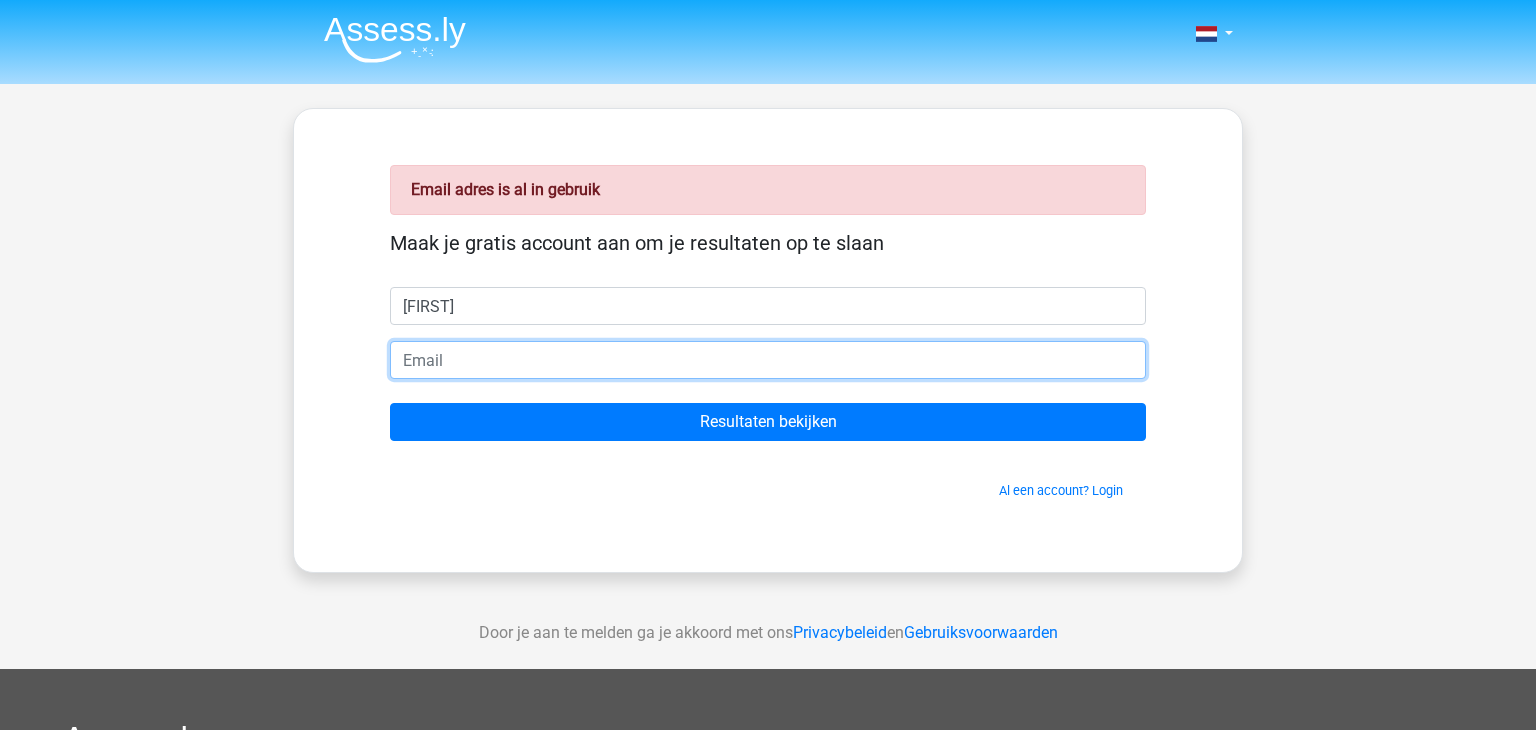 click at bounding box center [768, 360] 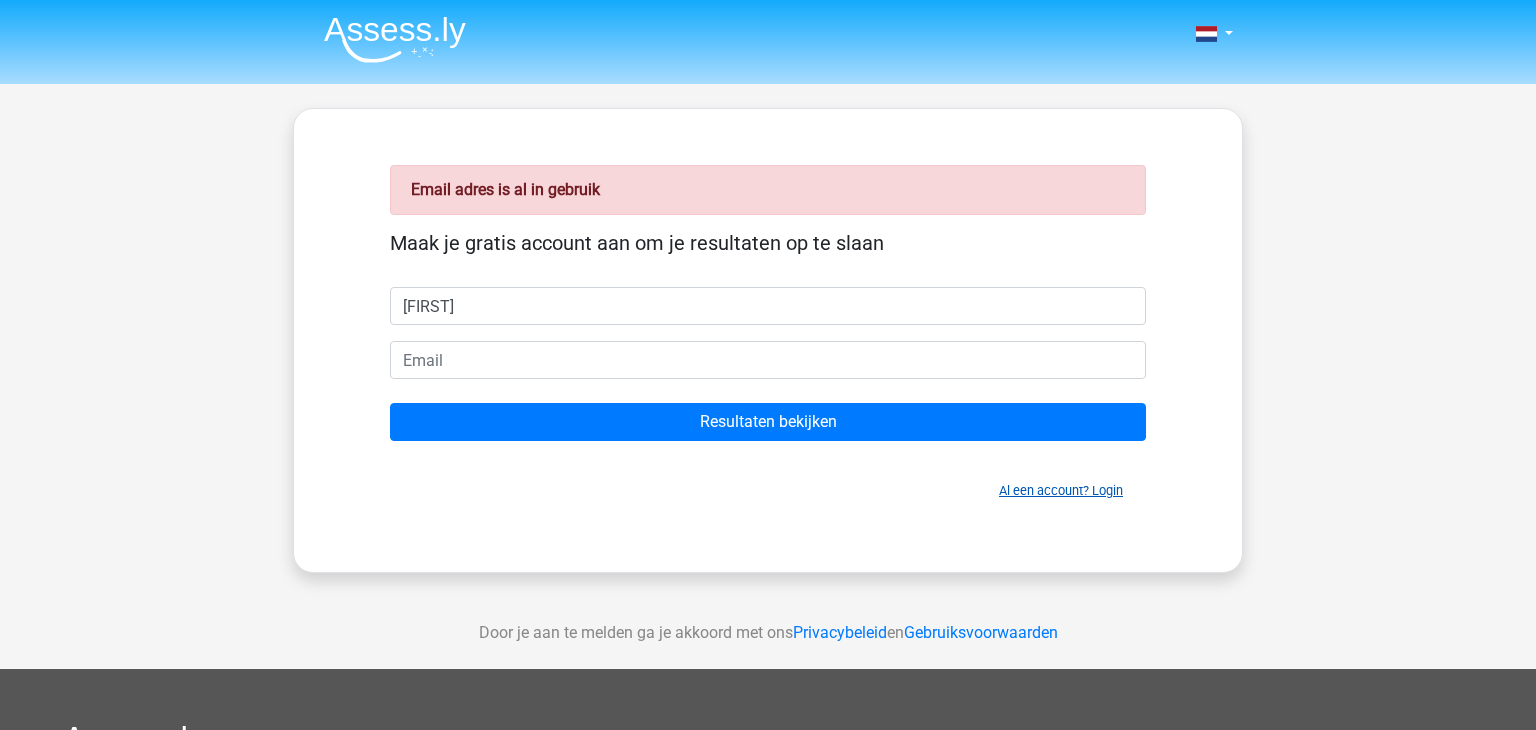 click on "Al een account? Login" at bounding box center [1061, 490] 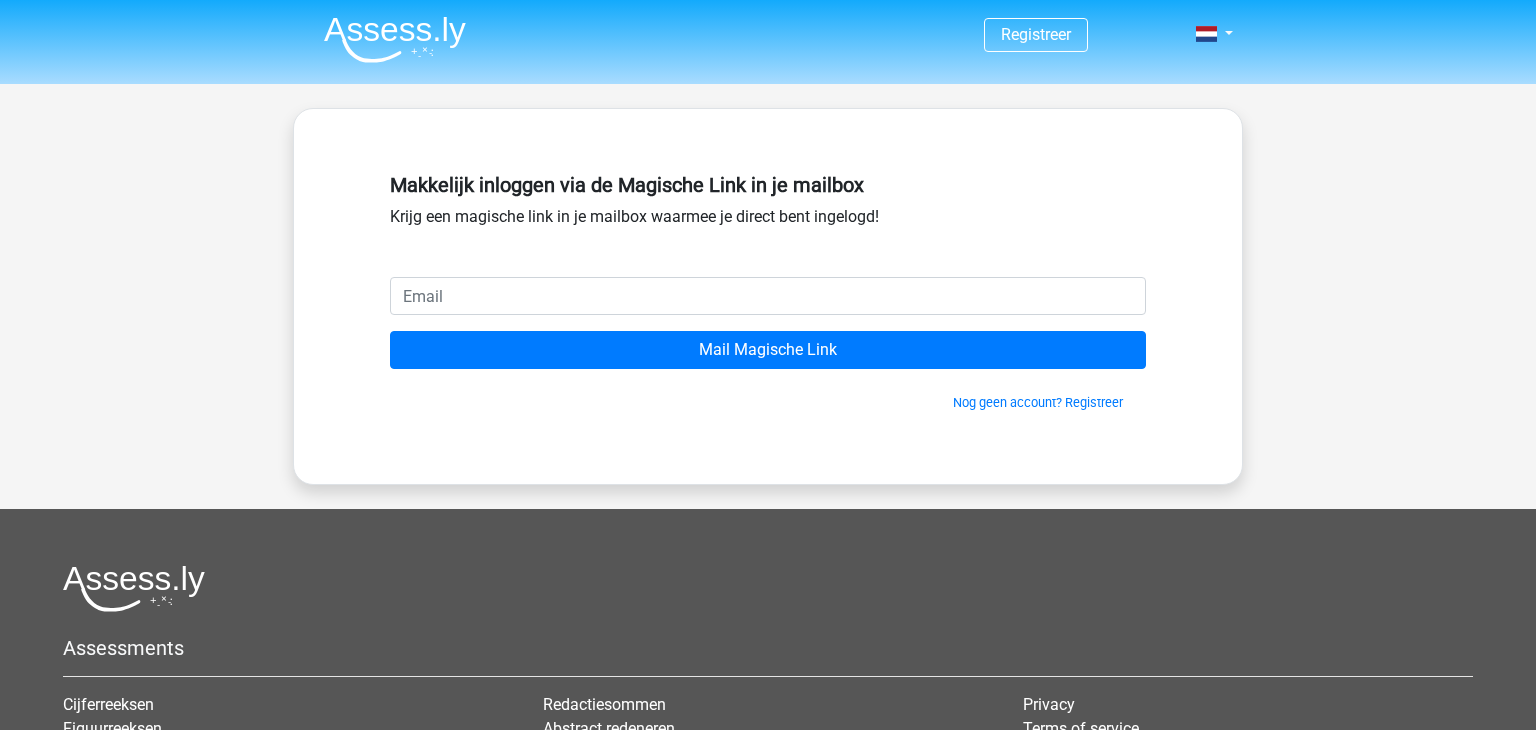 scroll, scrollTop: 0, scrollLeft: 0, axis: both 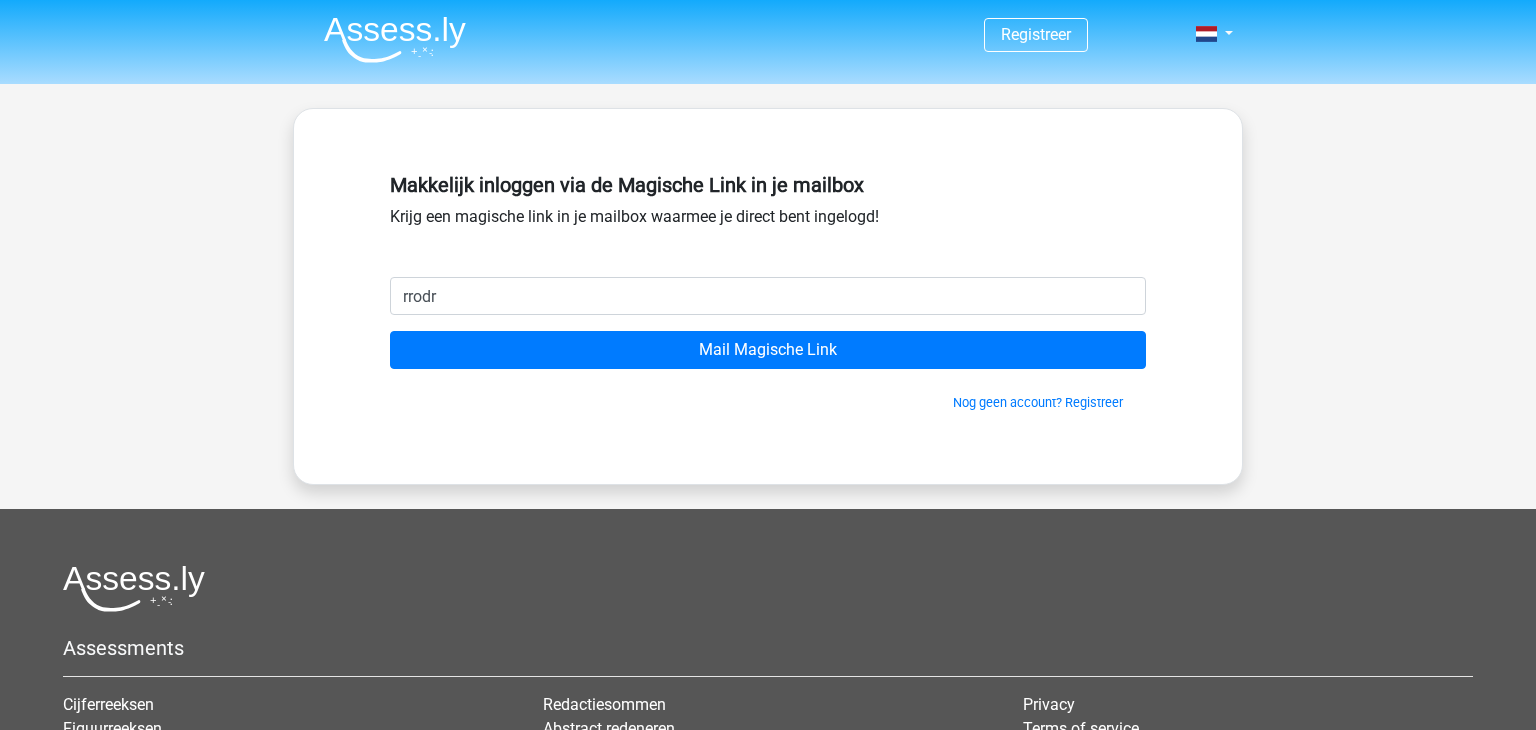 type on "rrodrigues1987@hotmail.com" 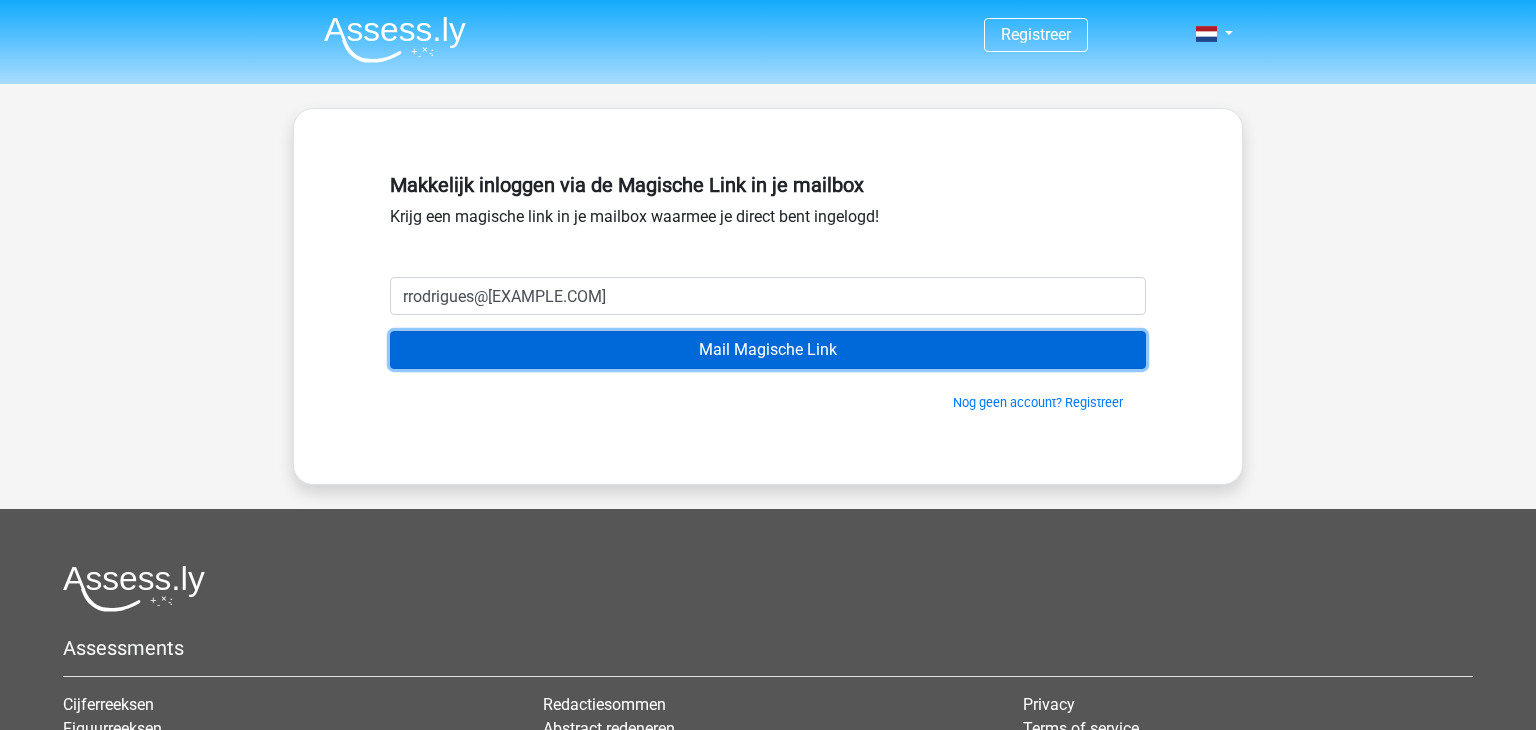click on "Mail Magische Link" at bounding box center [768, 350] 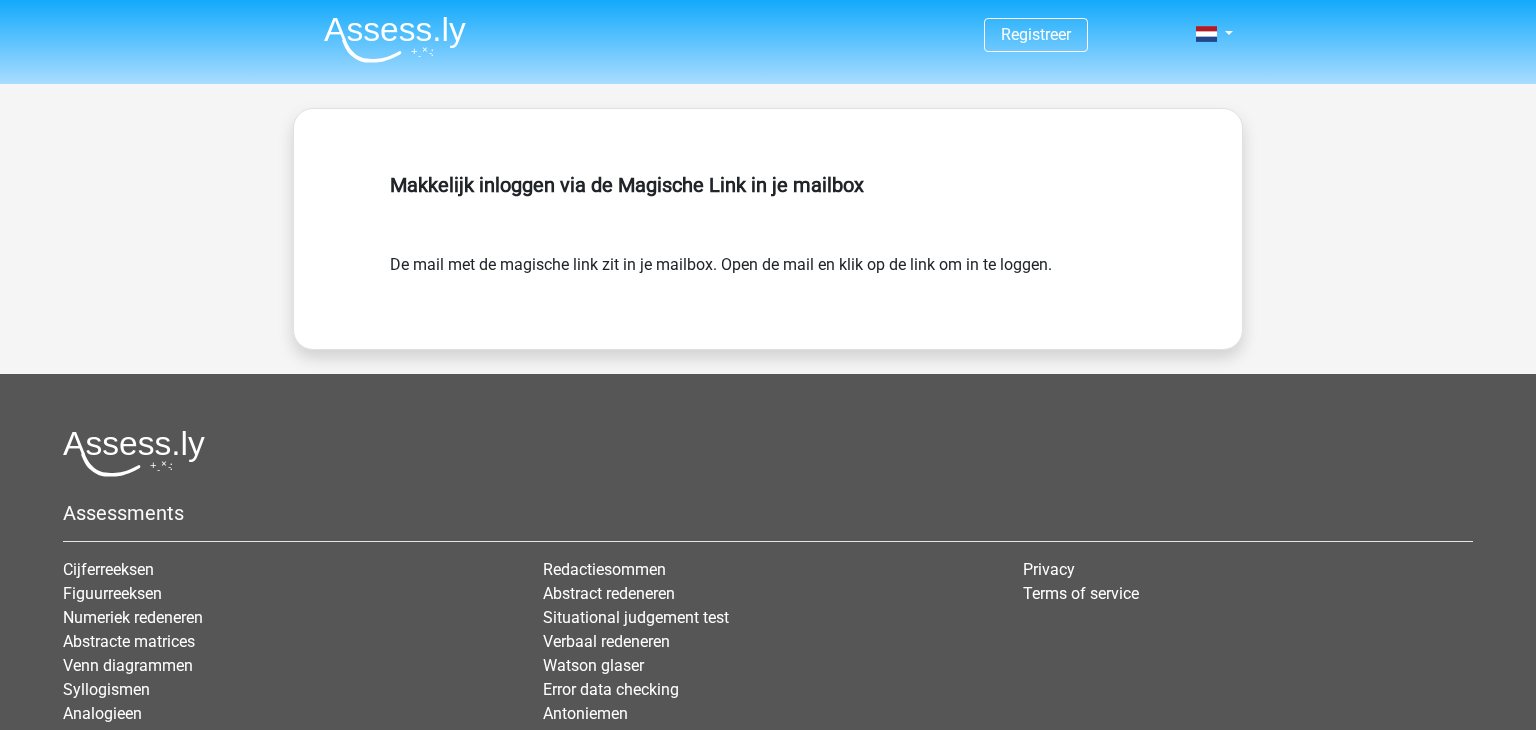 scroll, scrollTop: 0, scrollLeft: 0, axis: both 